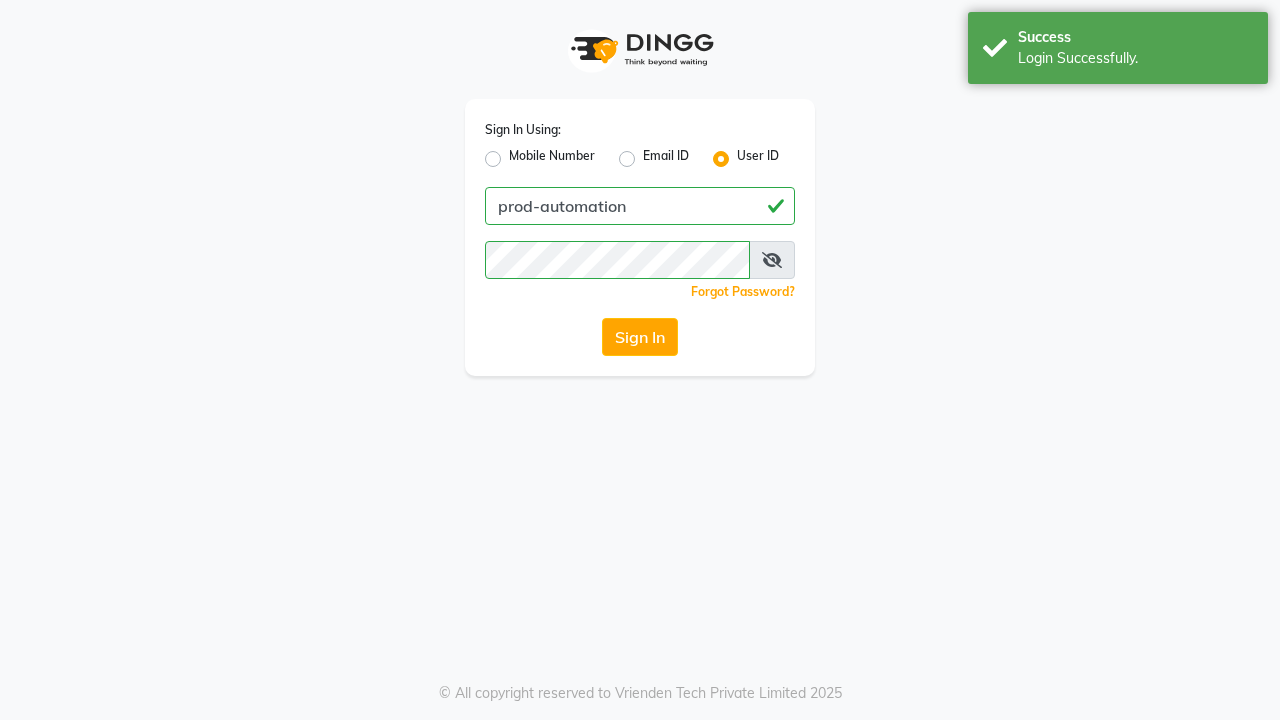 scroll, scrollTop: 0, scrollLeft: 0, axis: both 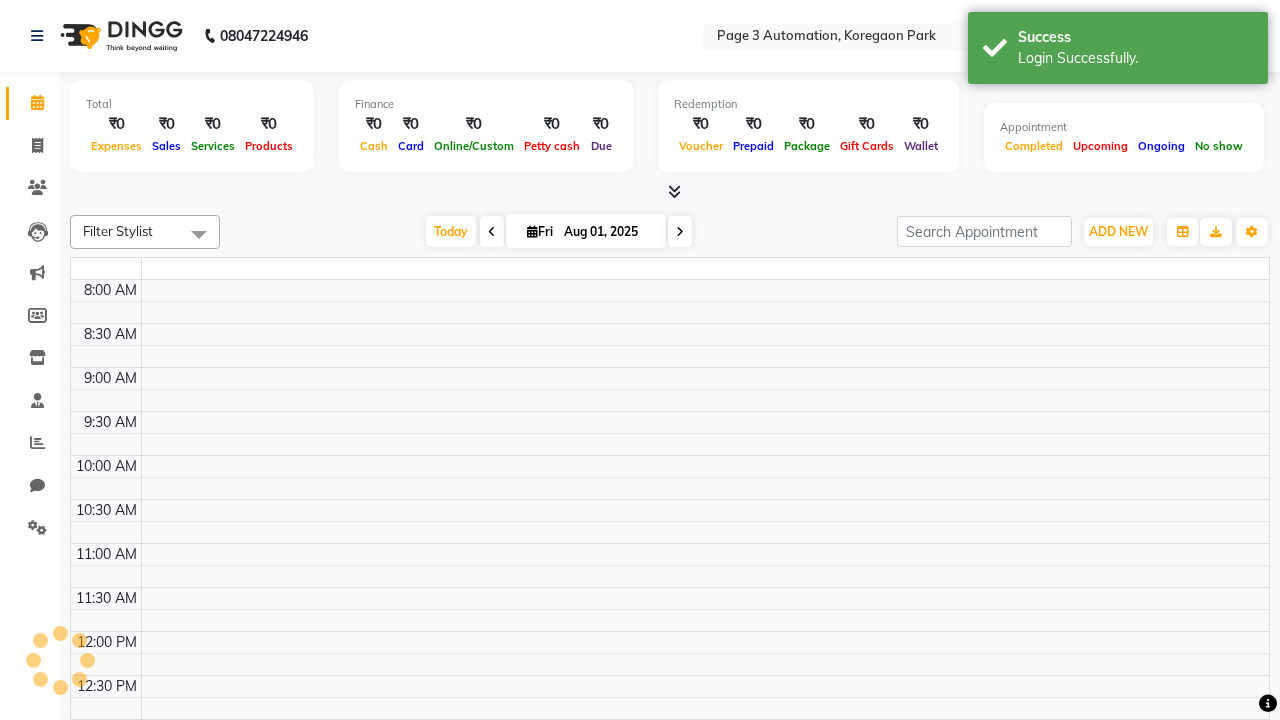 select on "en" 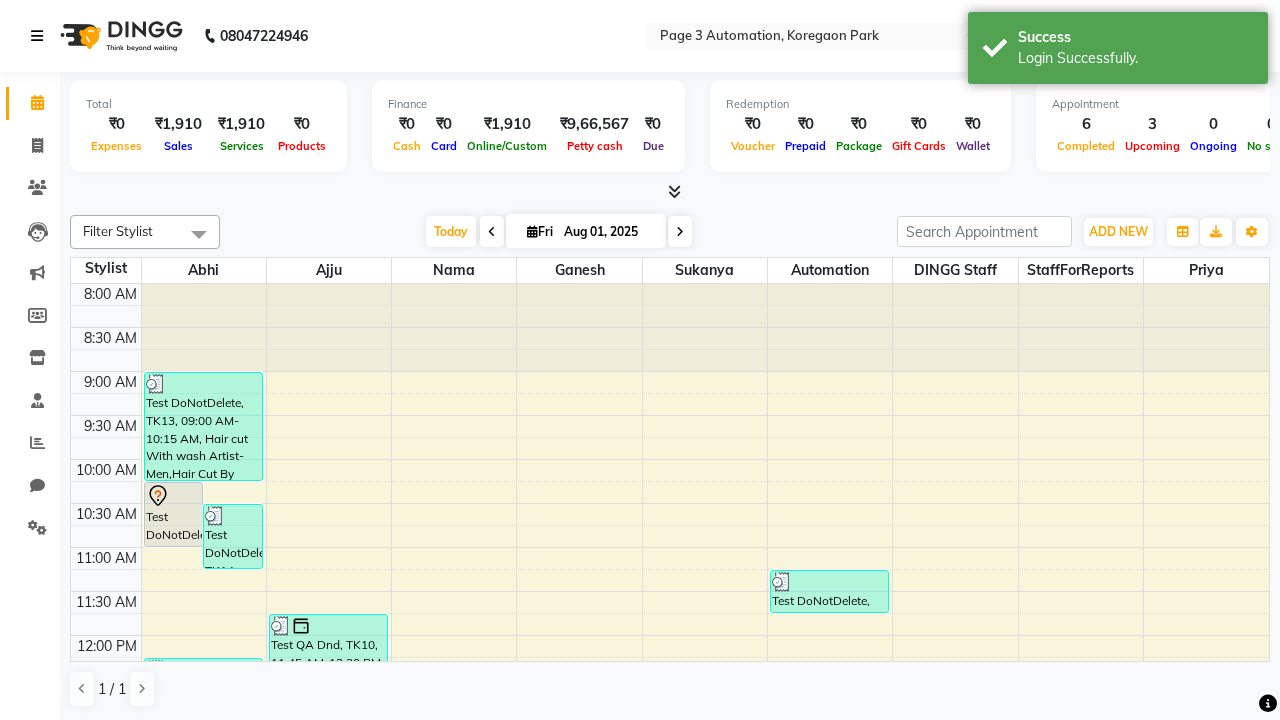 click at bounding box center (37, 36) 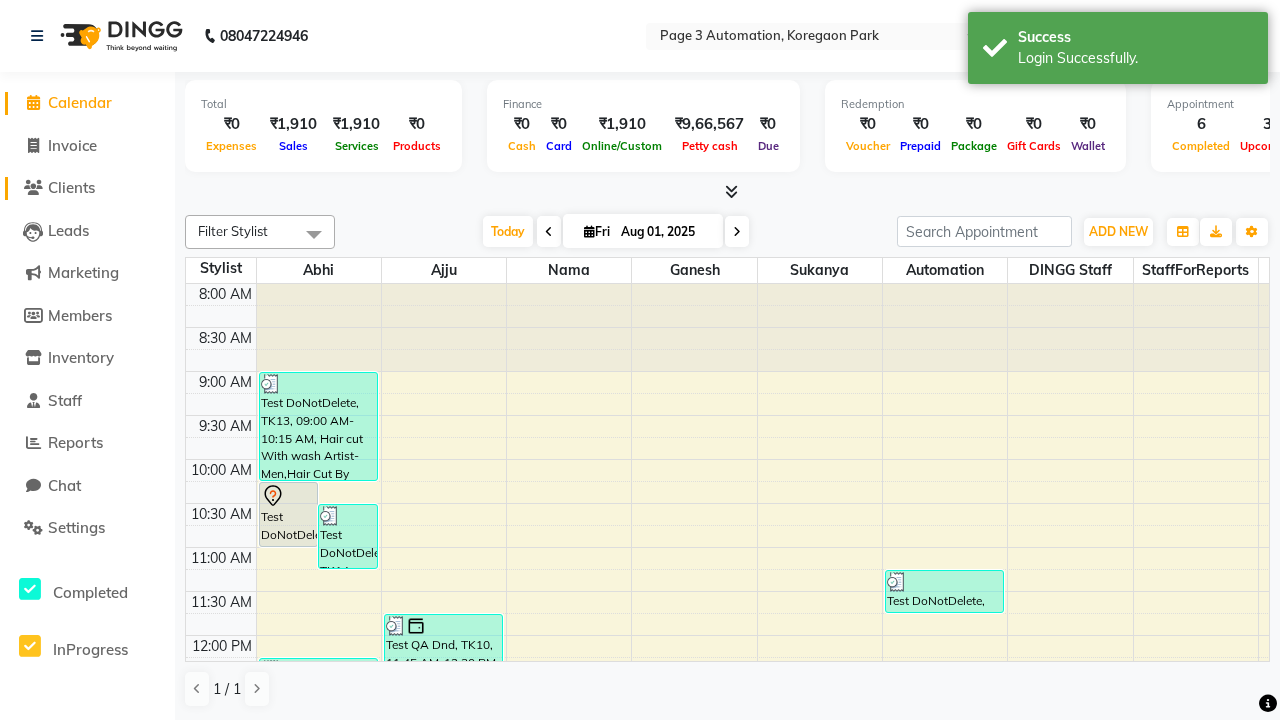 click on "Clients" 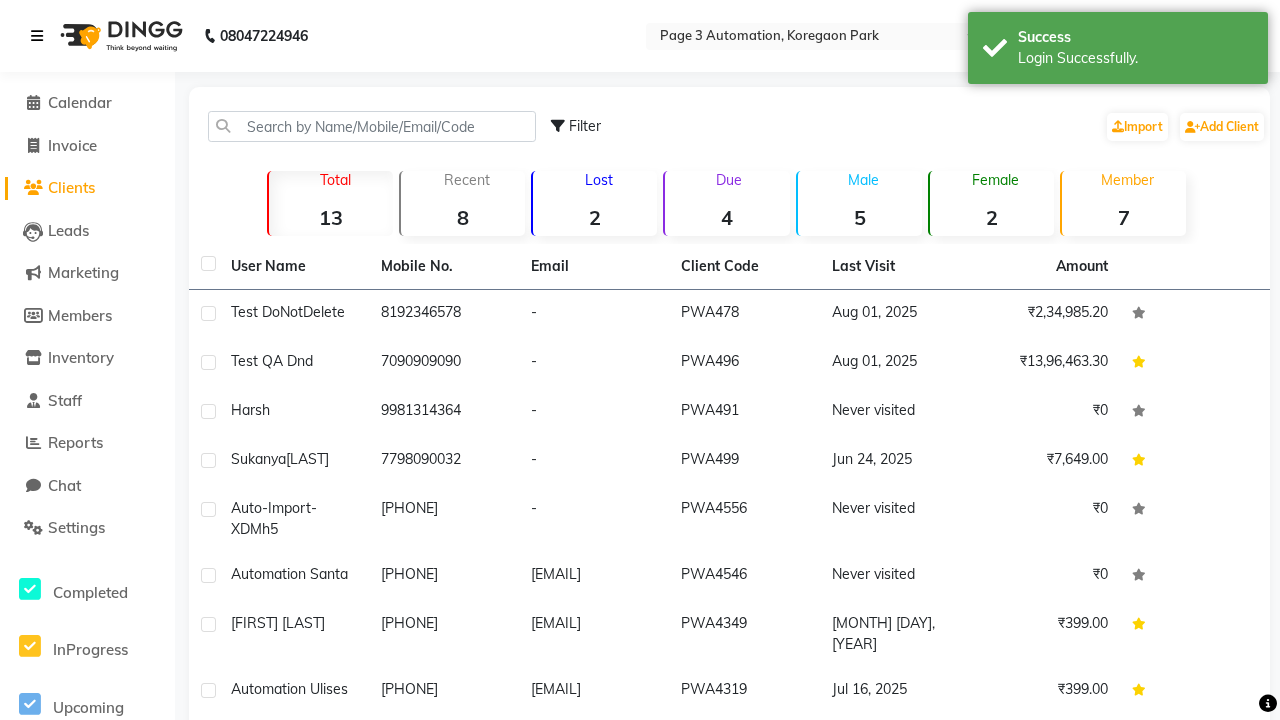 click at bounding box center (37, 36) 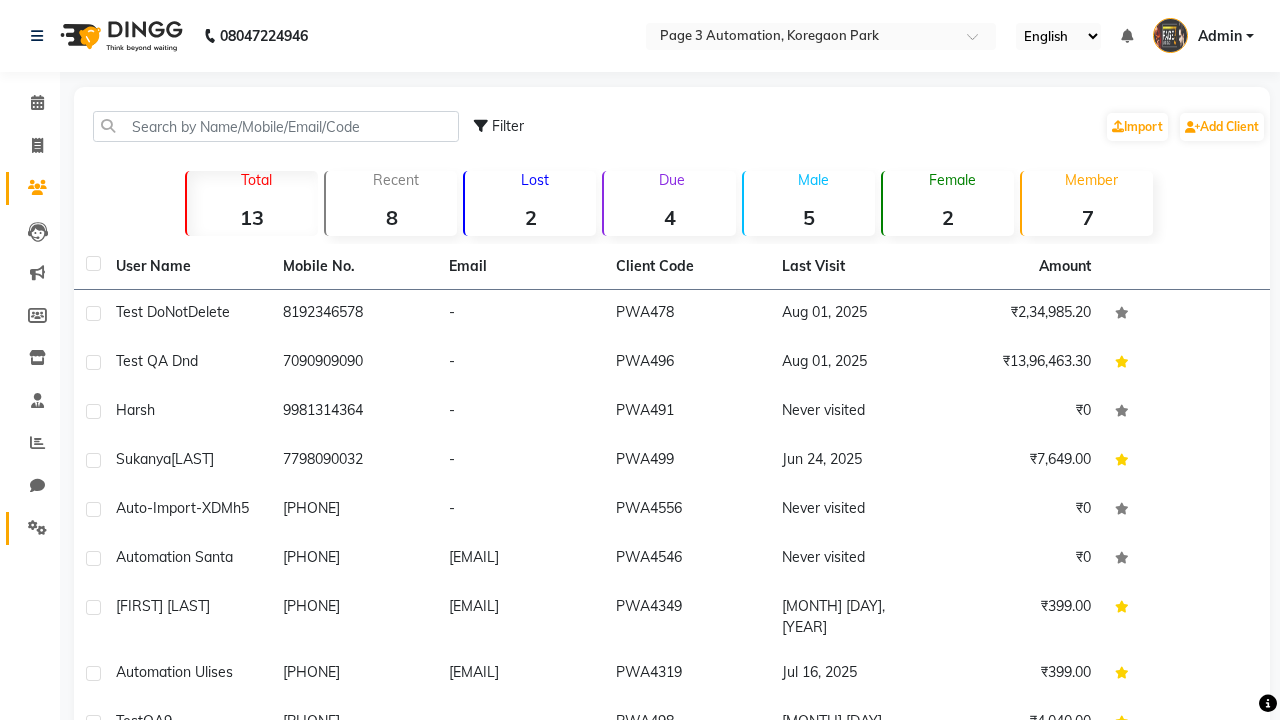 click 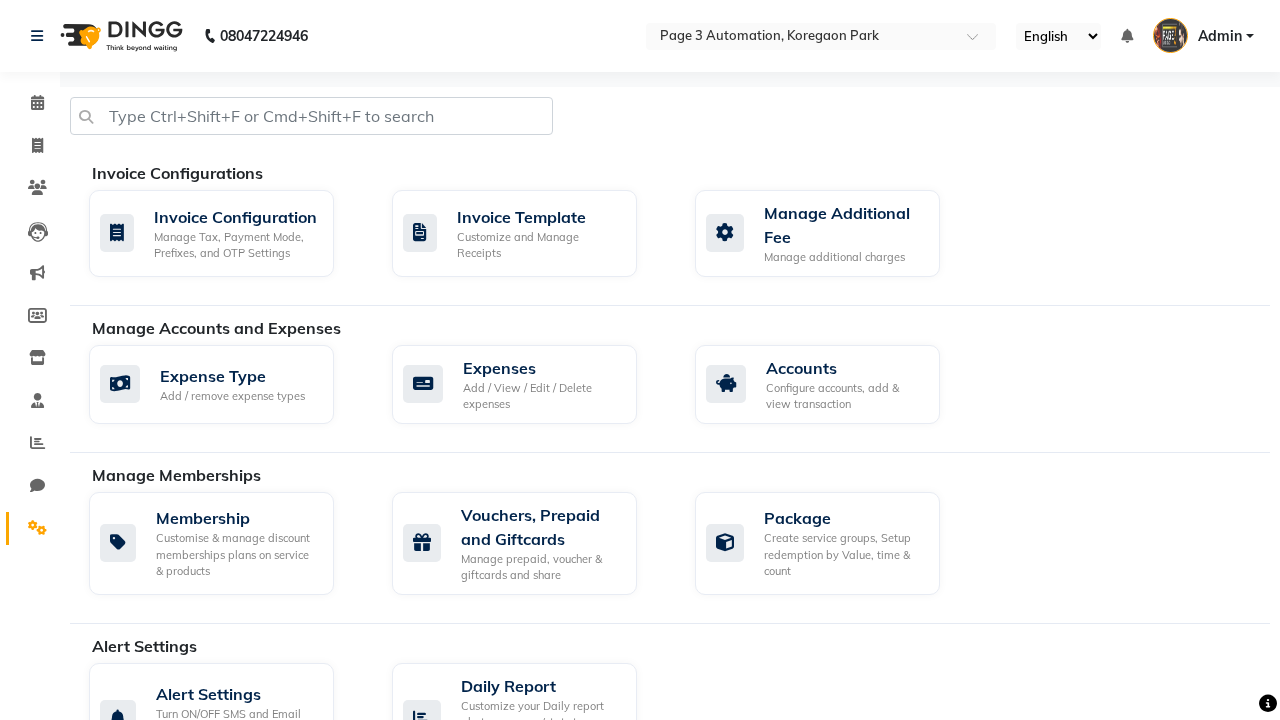 click on "Manage reset opening cash, change password." 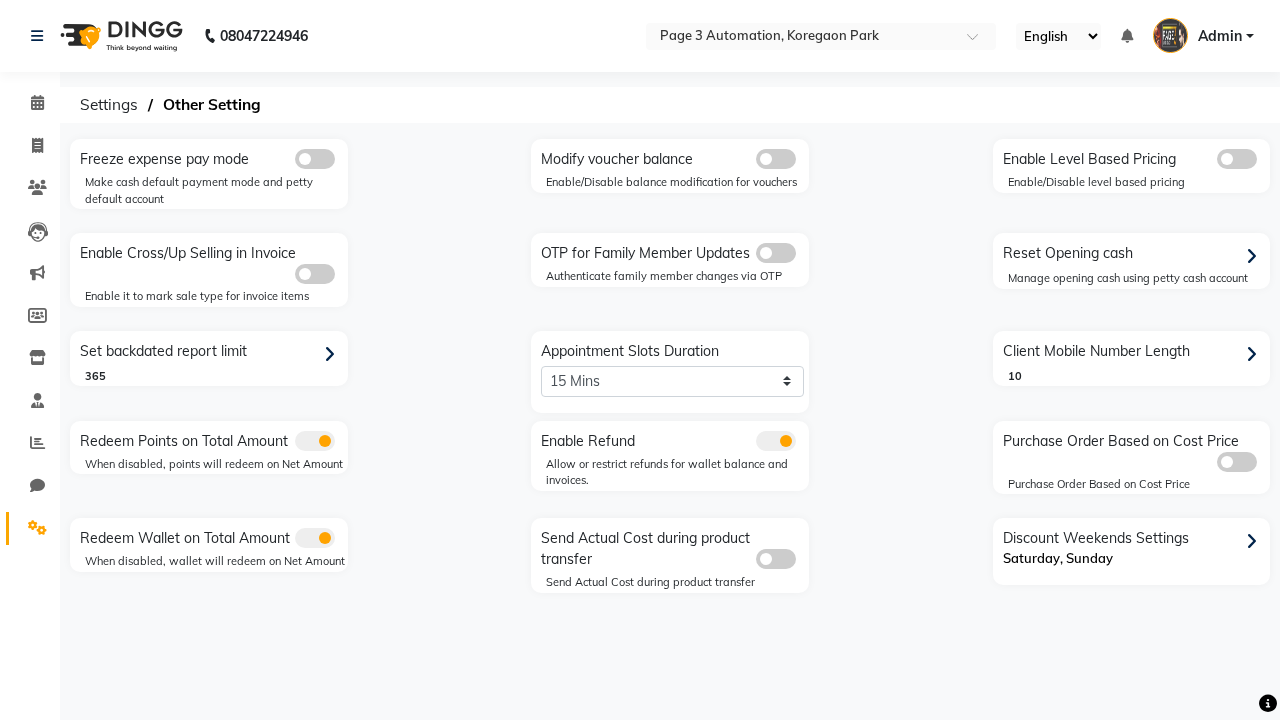 click 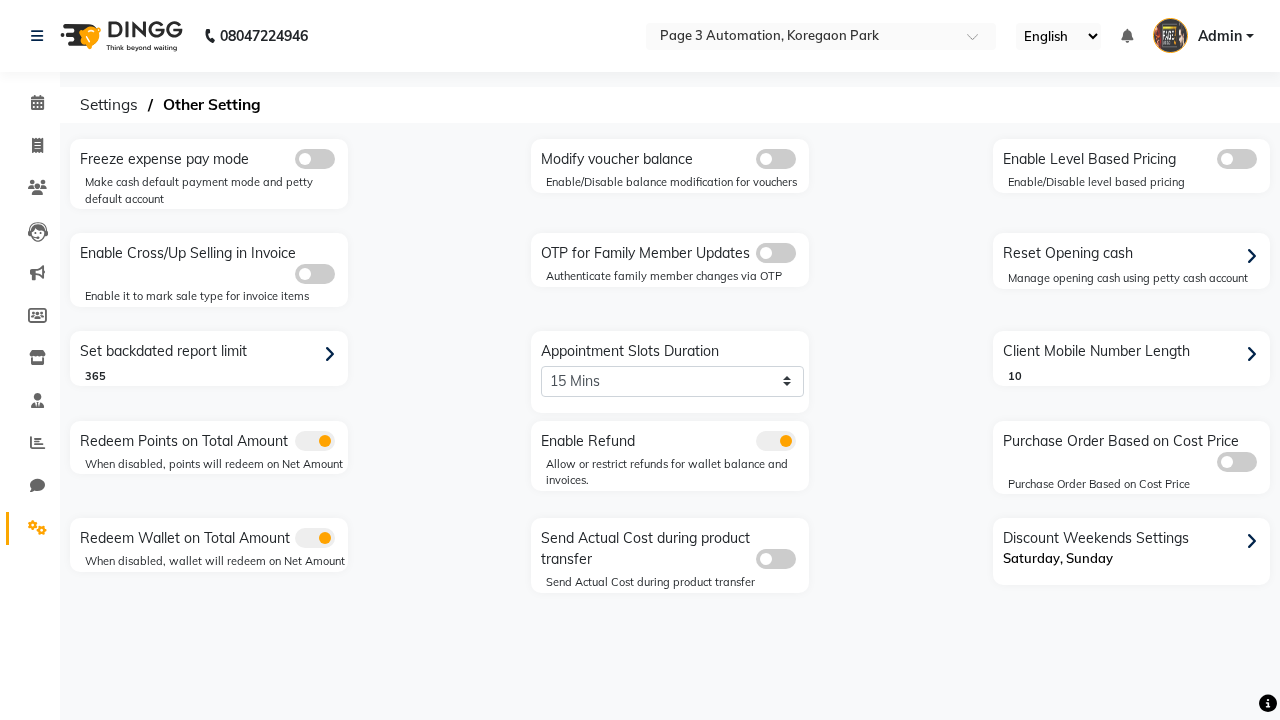 click 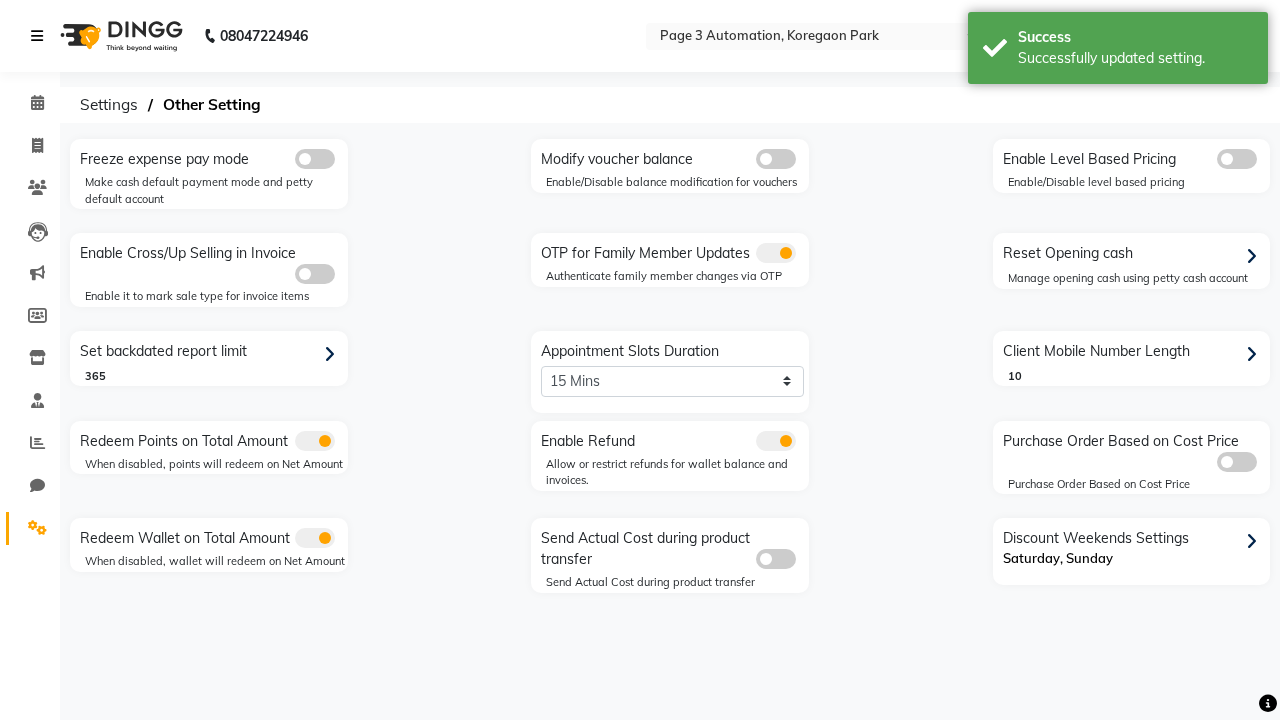 click at bounding box center (37, 36) 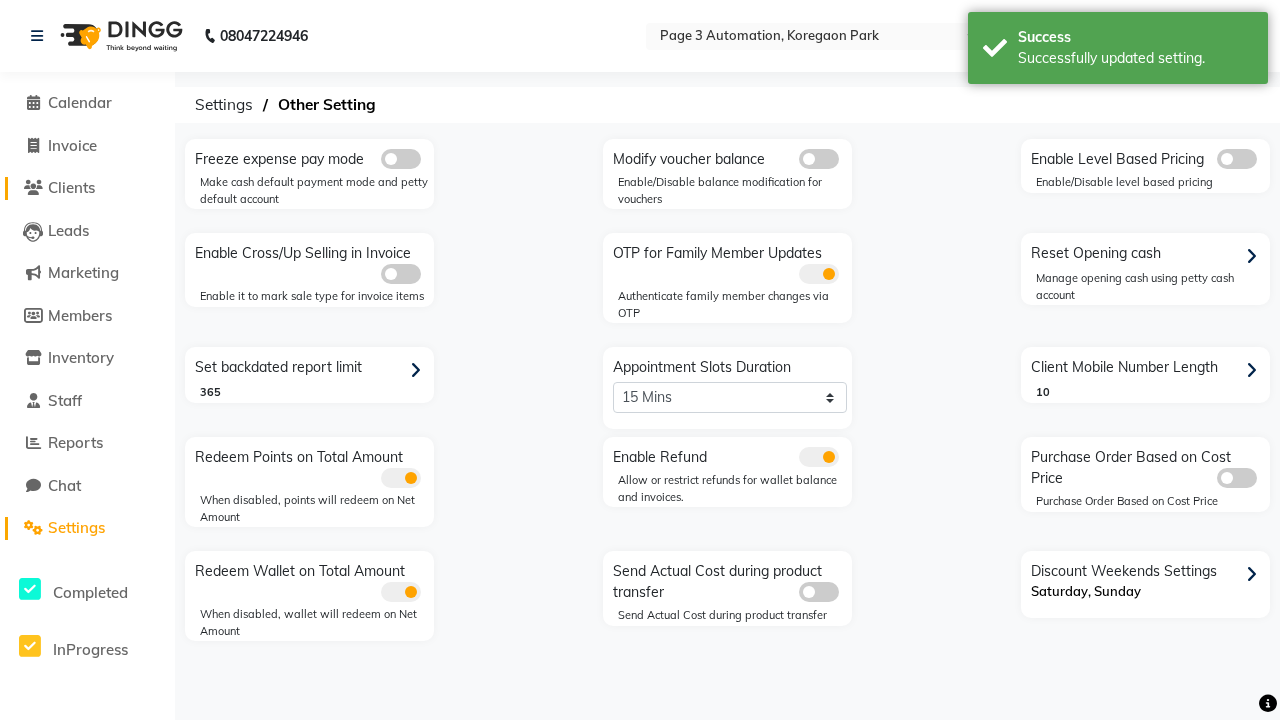 click on "Clients" 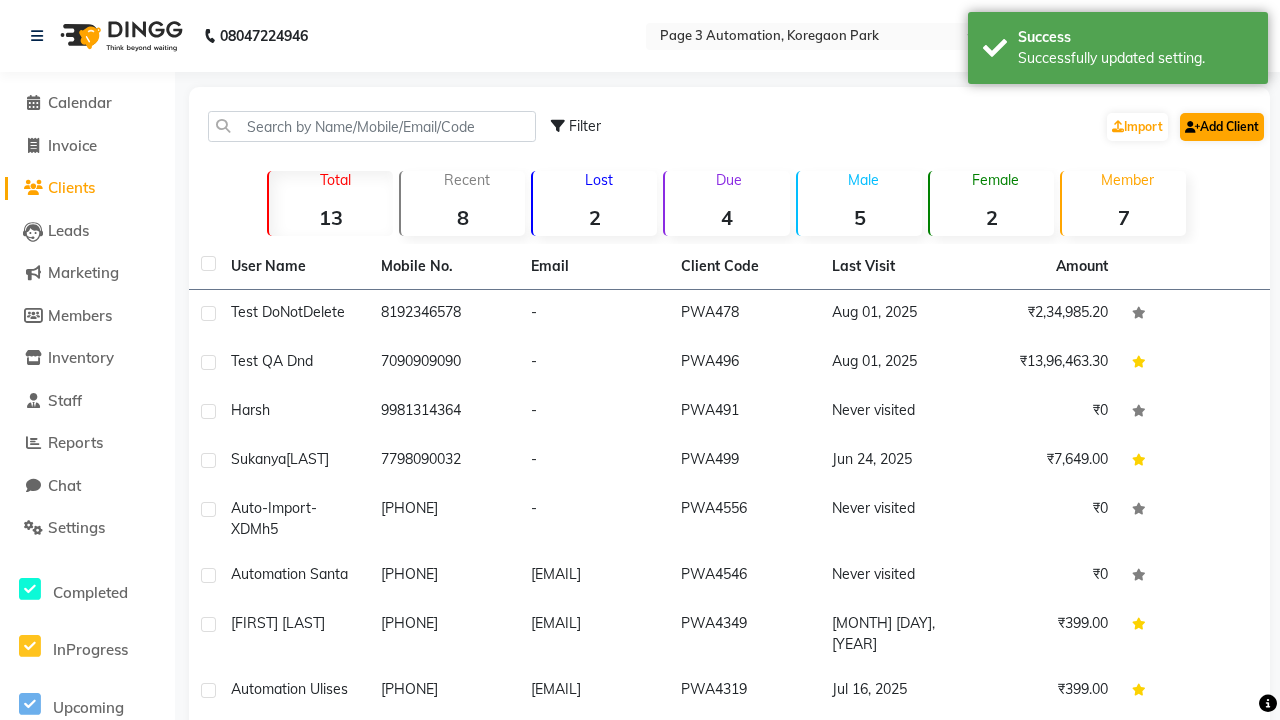 click on "Add Client" 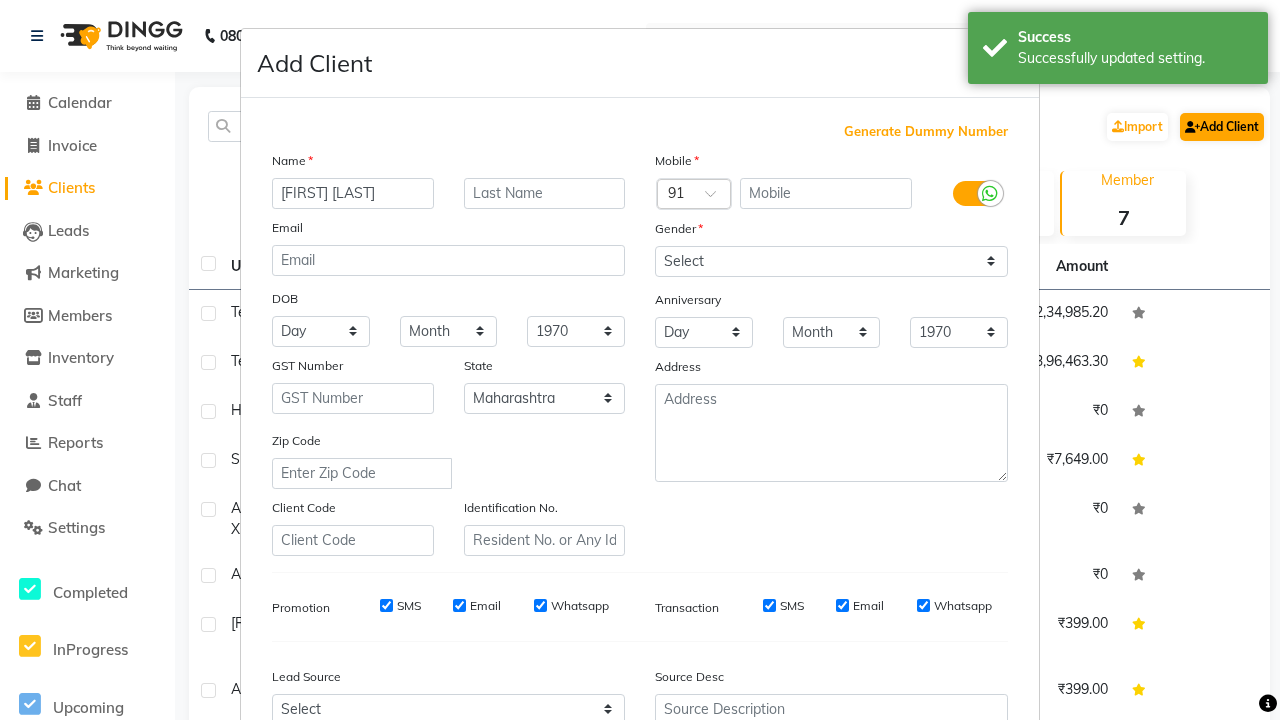type on "[FIRST] [LAST]" 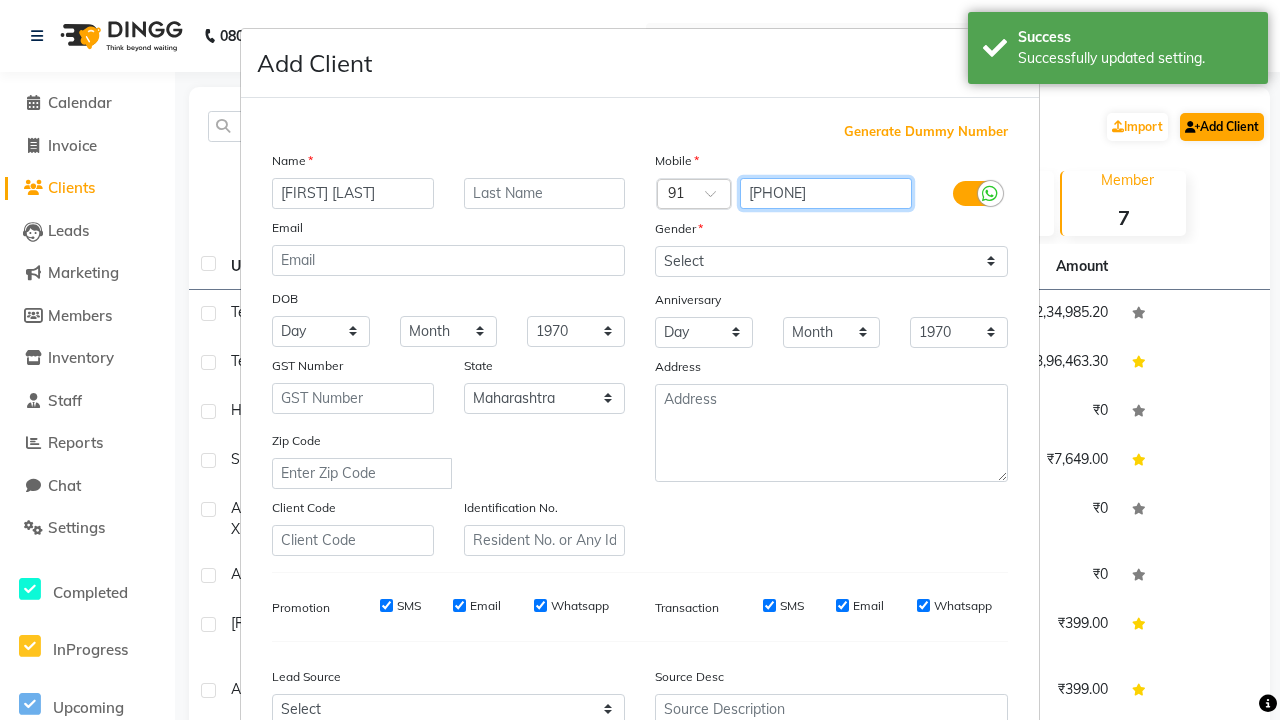 type on "[PHONE]" 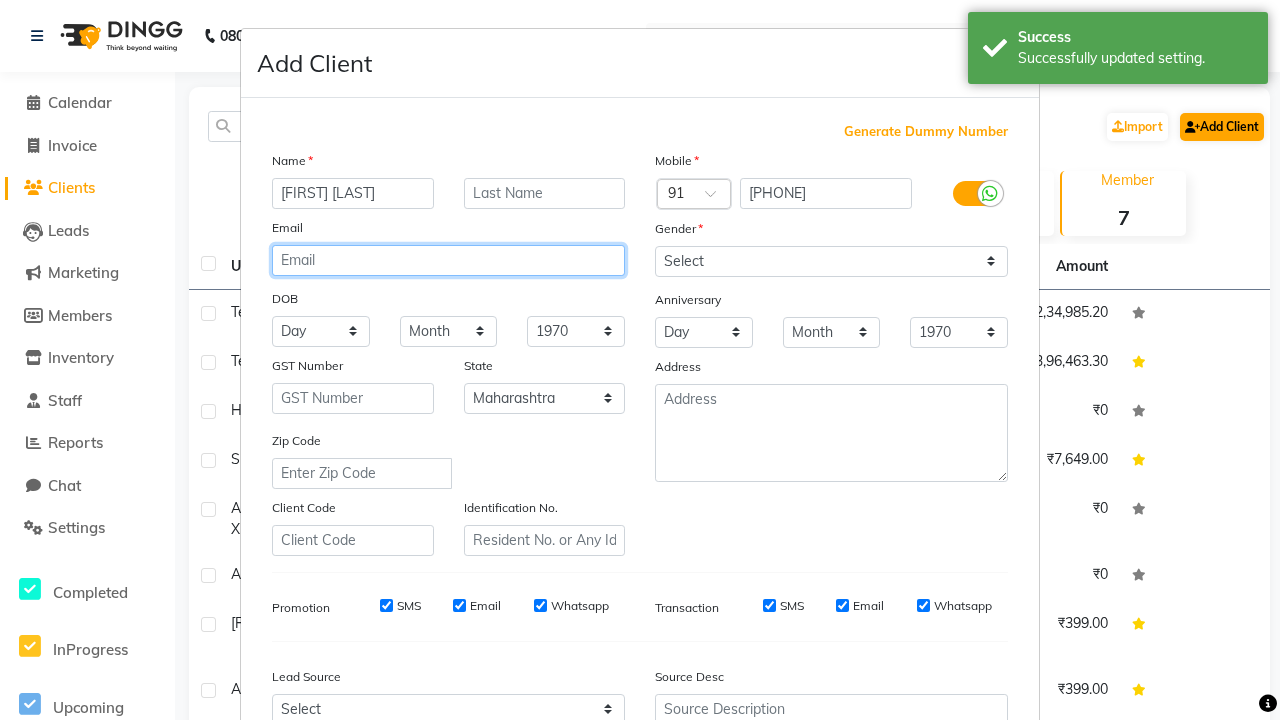 type on "[EMAIL]" 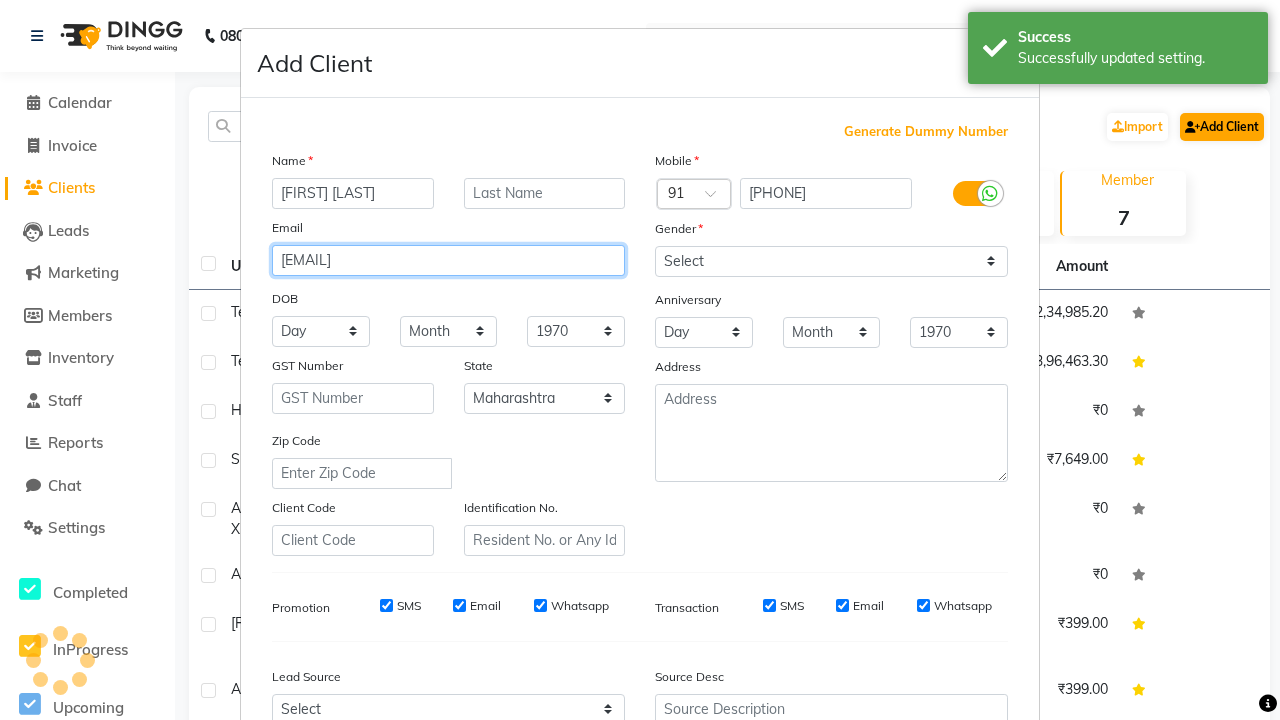 select on "male" 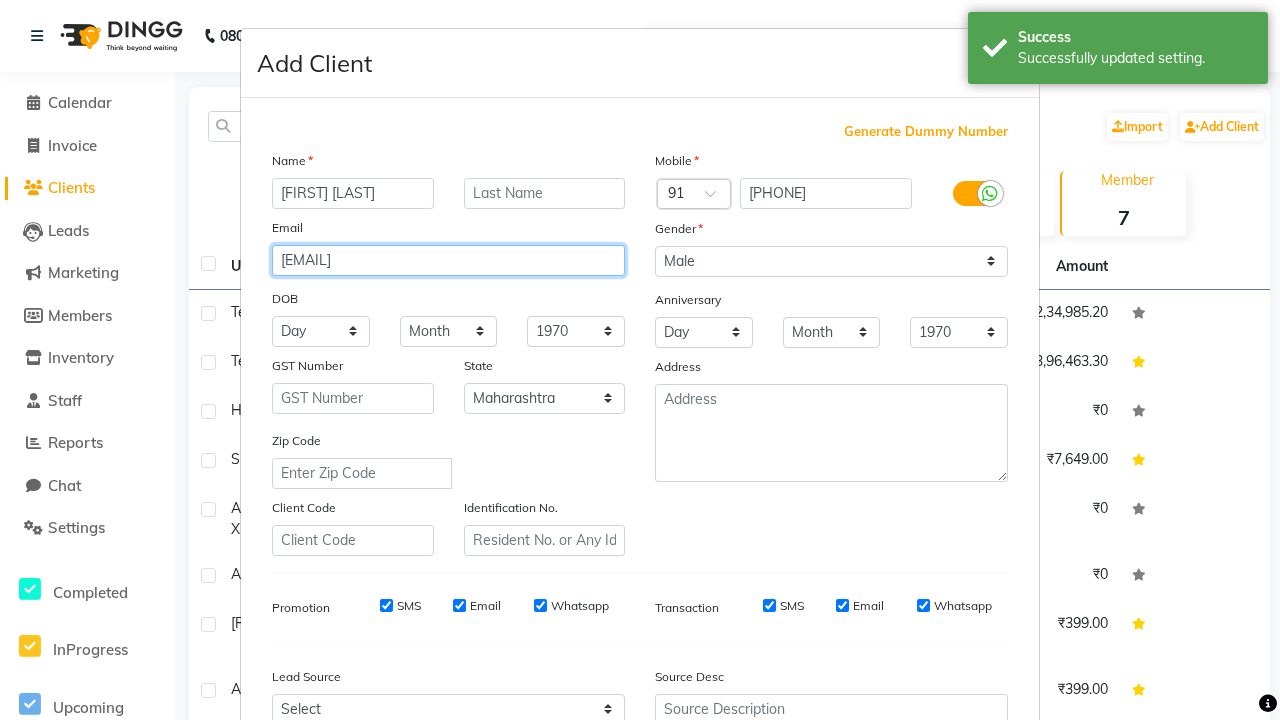 type on "[EMAIL]" 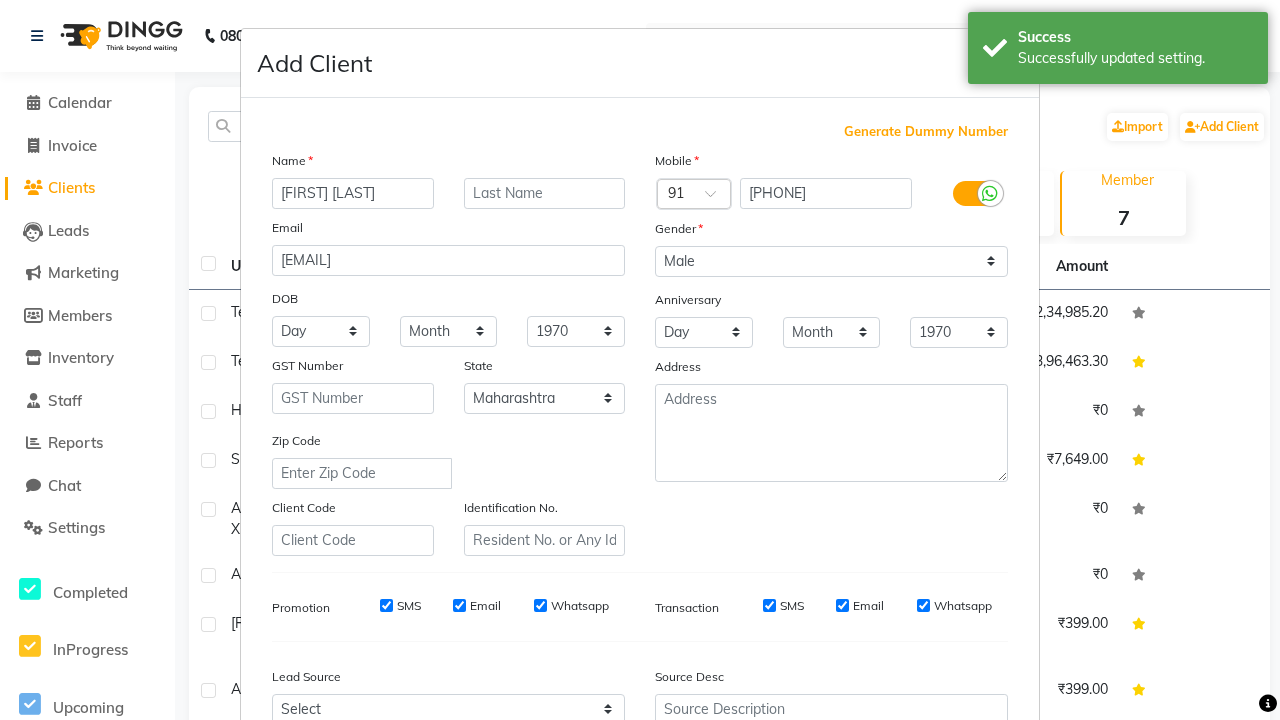 click on "Add" at bounding box center (906, 855) 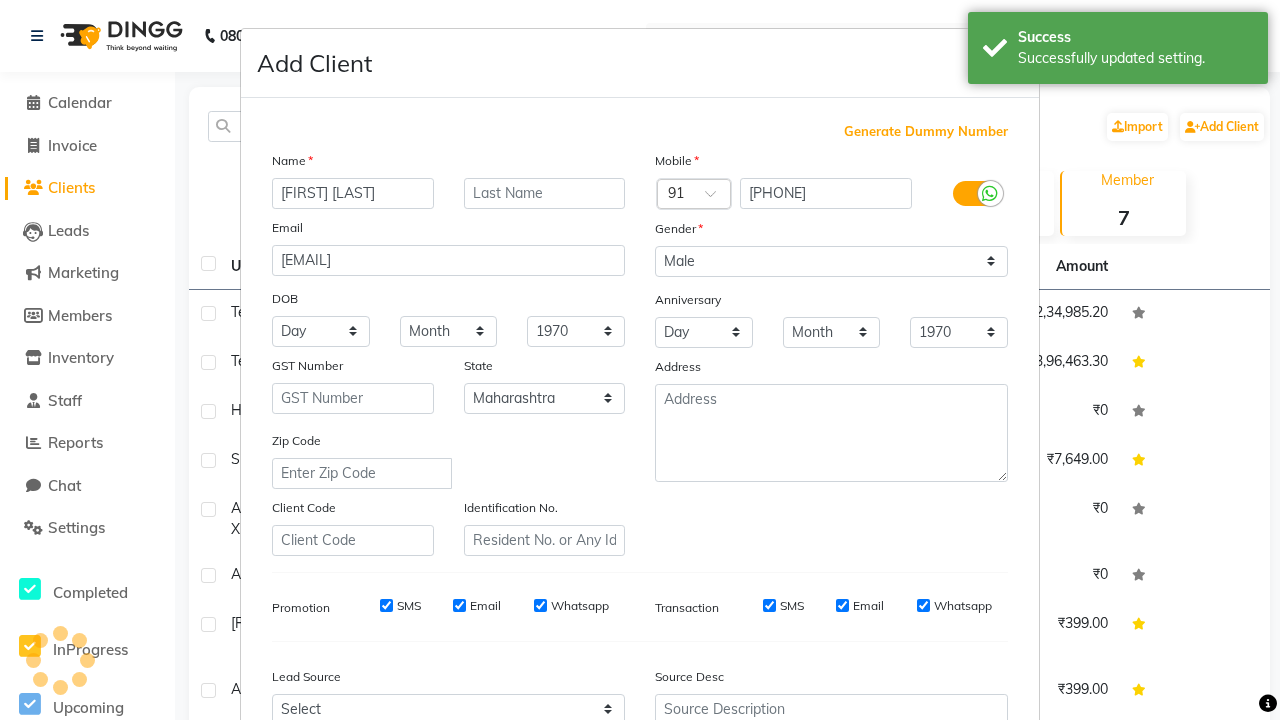 scroll, scrollTop: 203, scrollLeft: 0, axis: vertical 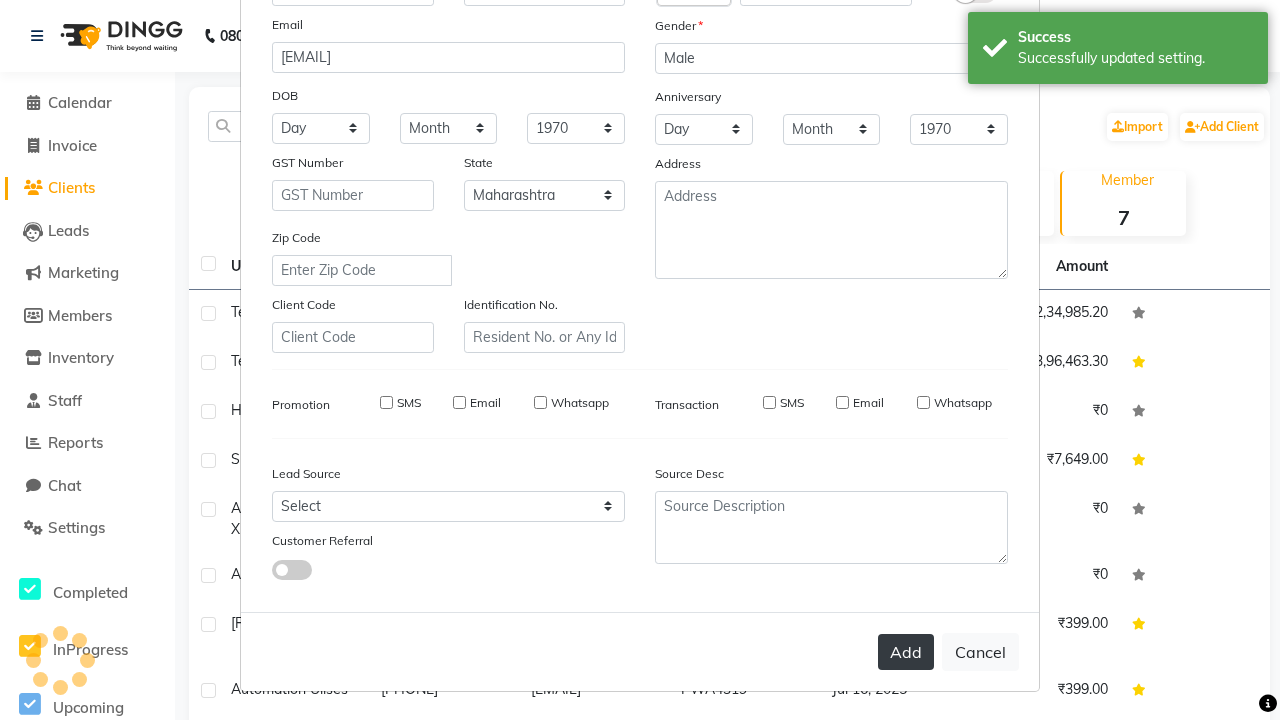 type 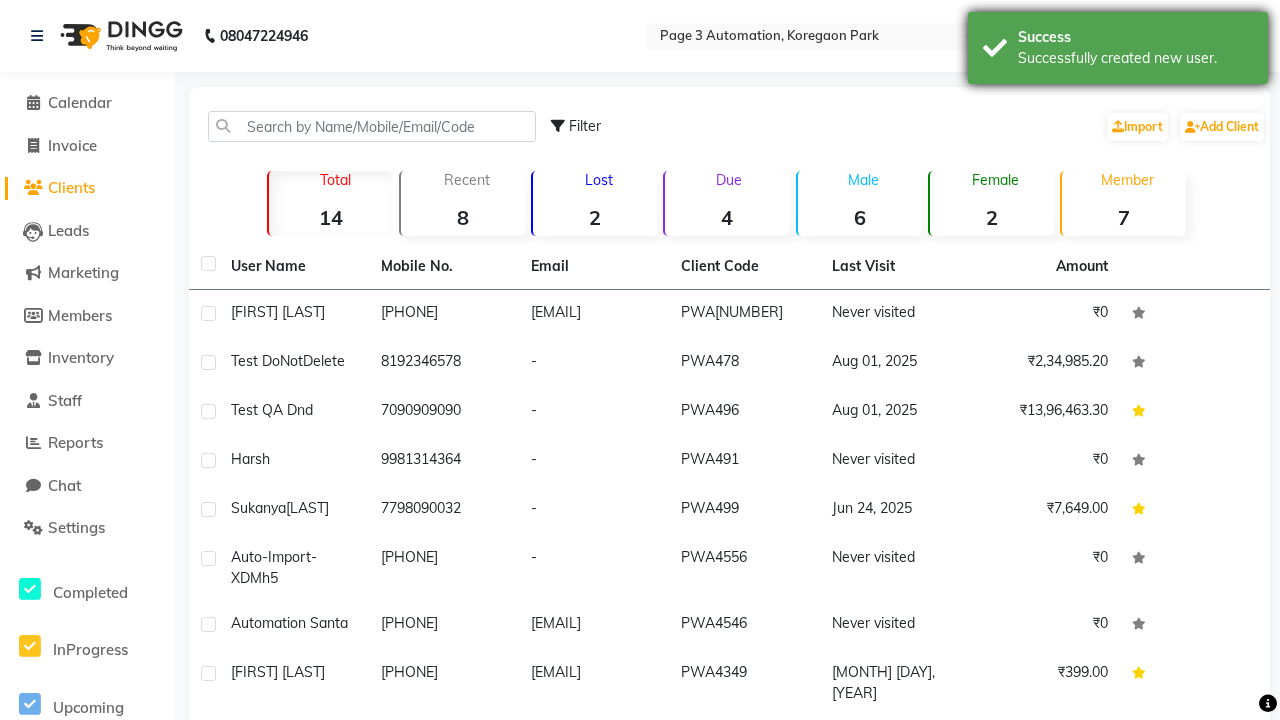 click on "Successfully created new user." at bounding box center [1135, 58] 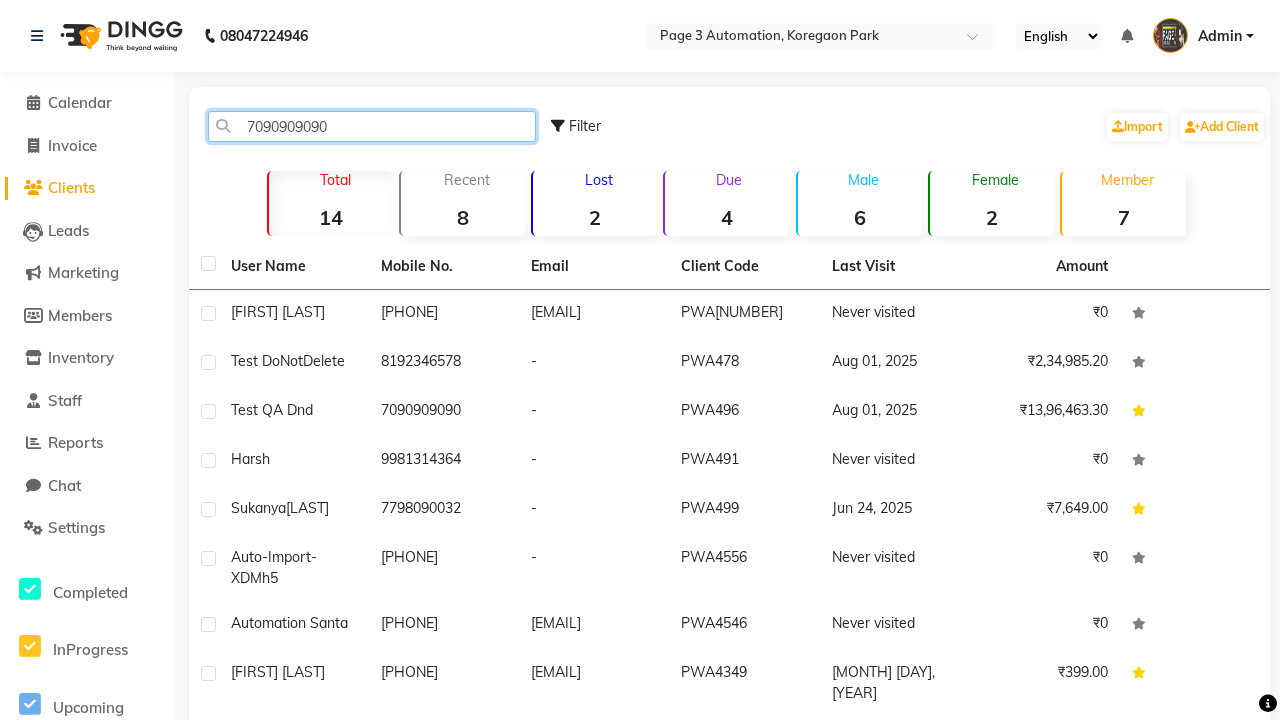 type on "7090909090" 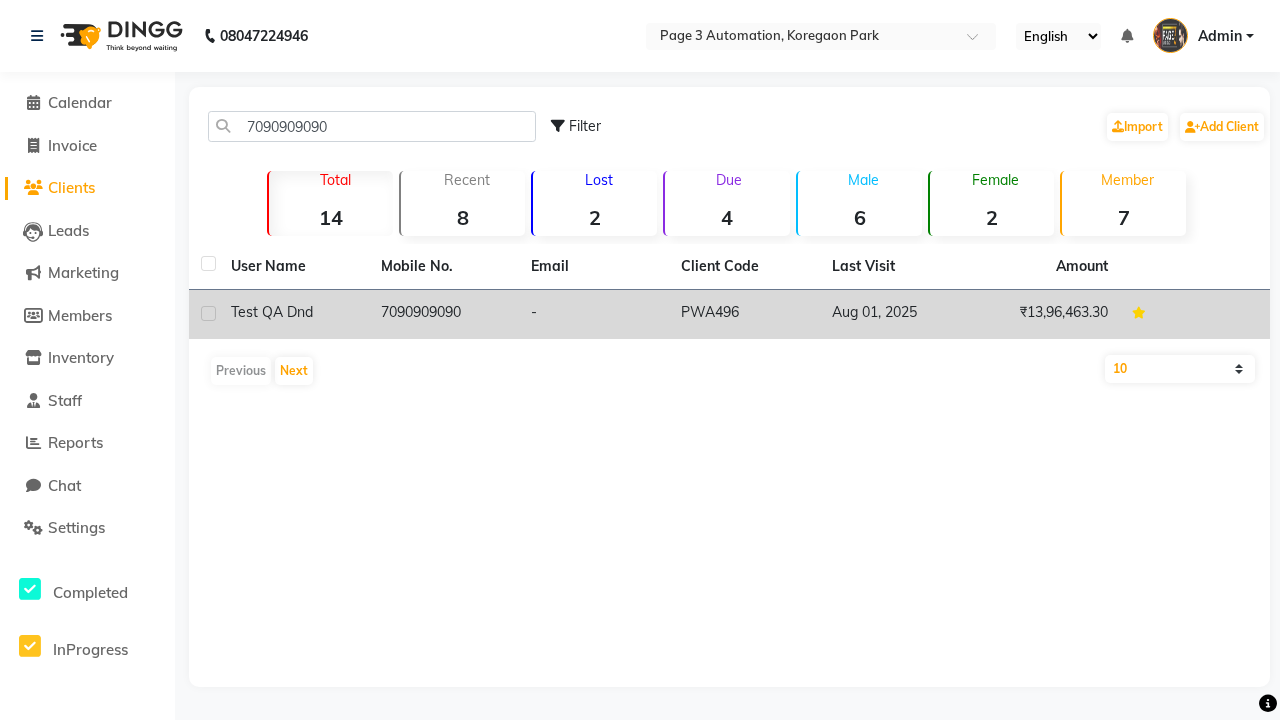 click on "7090909090" 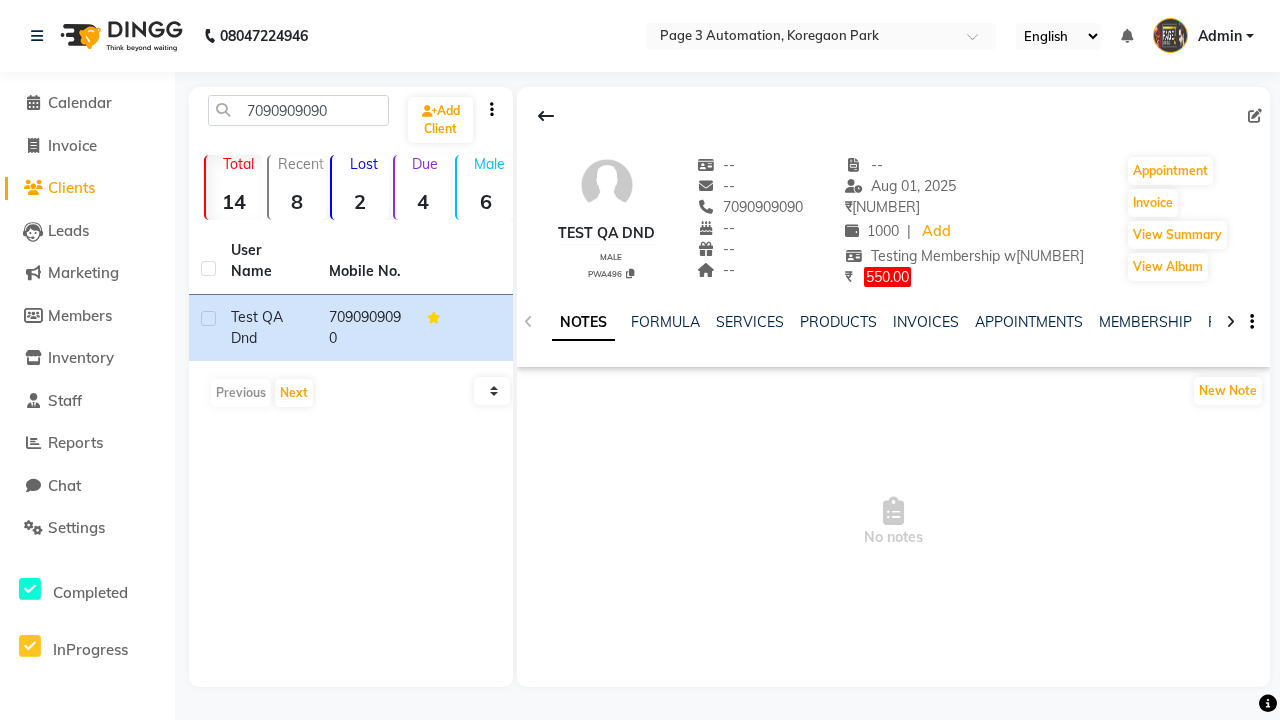 click on "FAMILY" 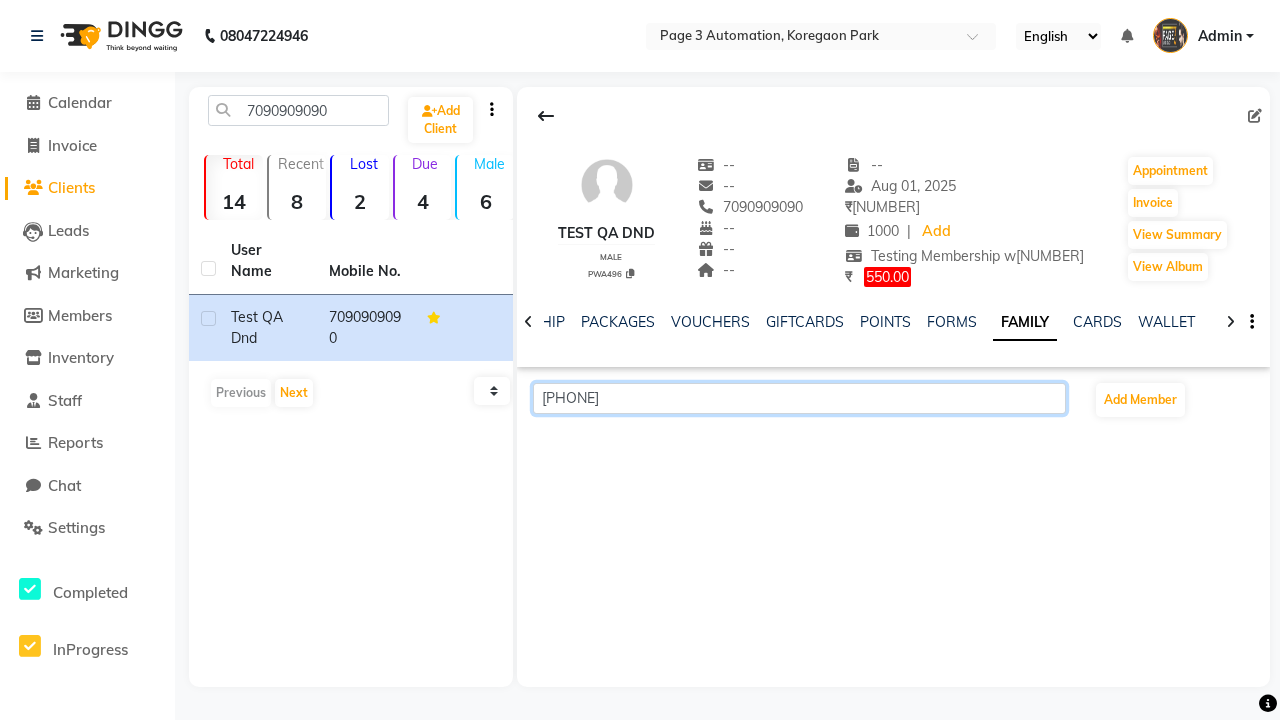 scroll, scrollTop: 0, scrollLeft: 433, axis: horizontal 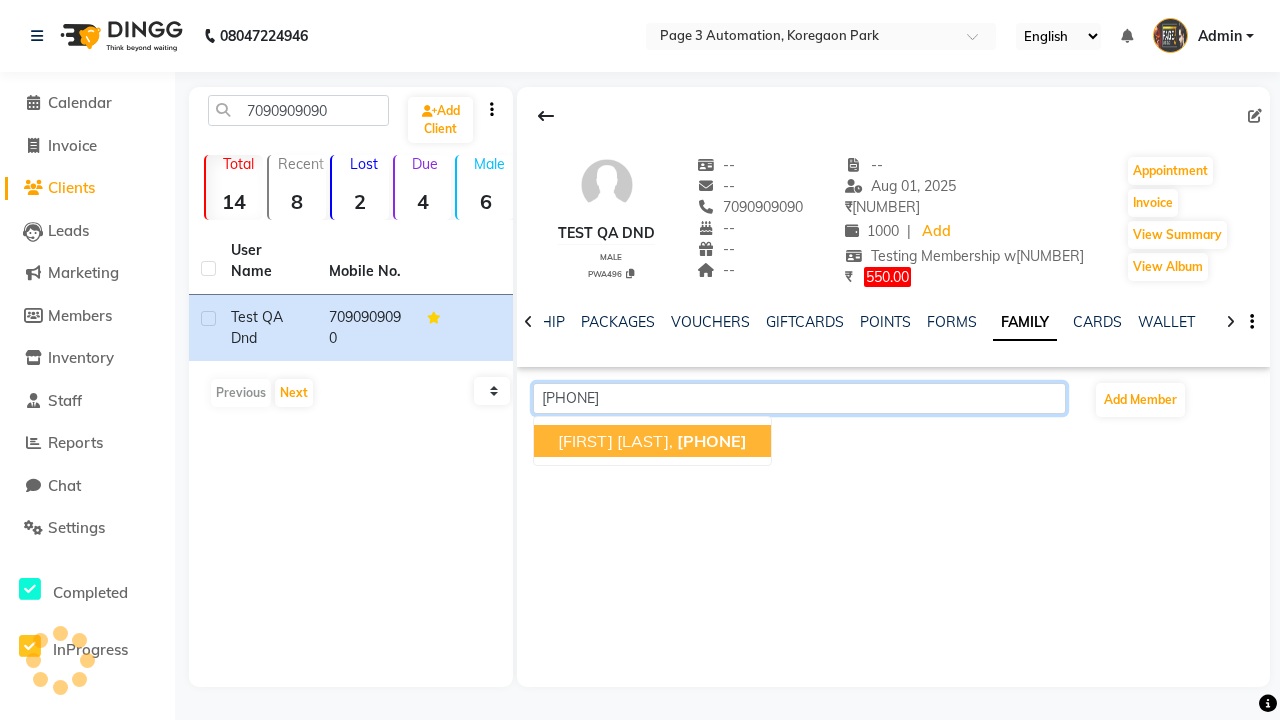 click on "[PHONE]" 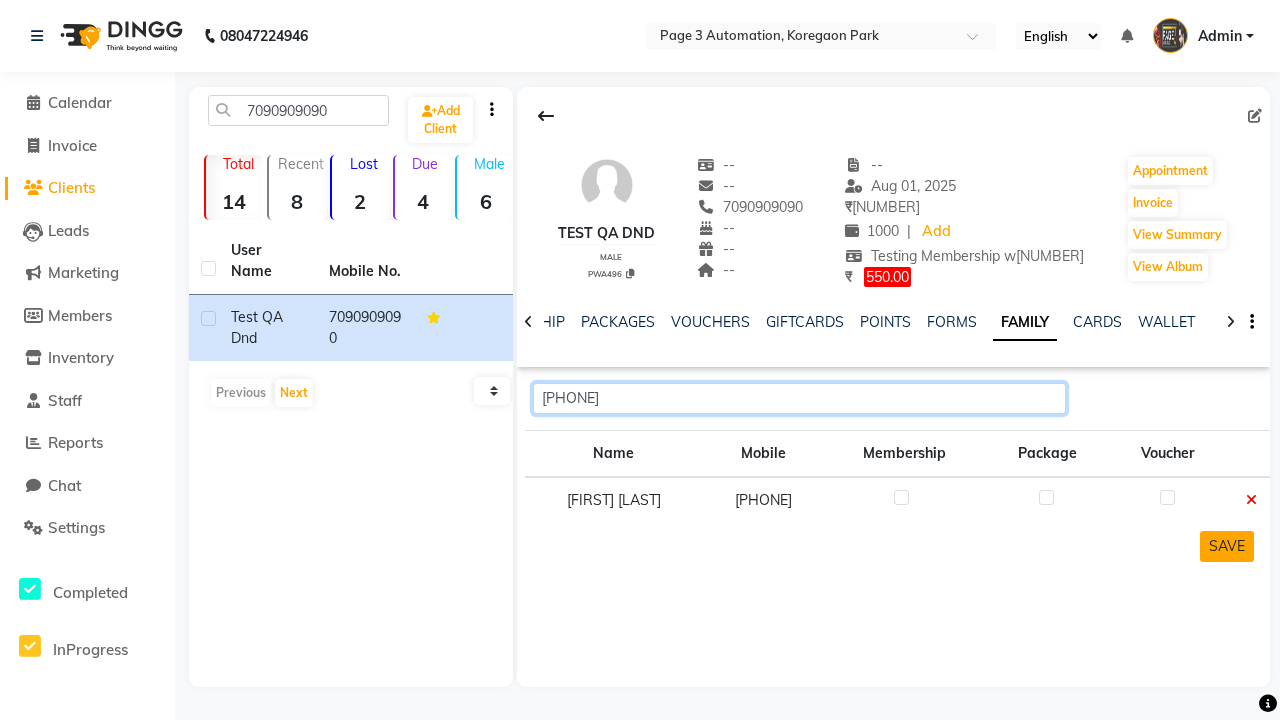 type on "[PHONE]" 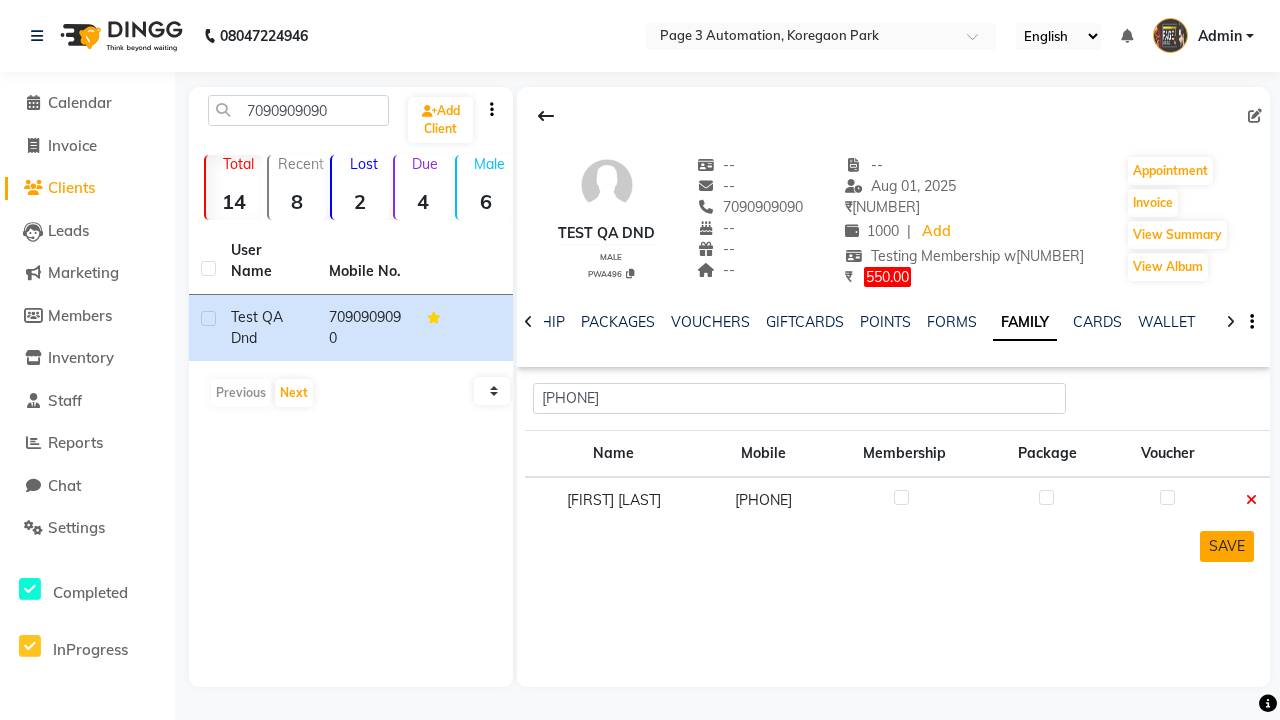 click on "SAVE" 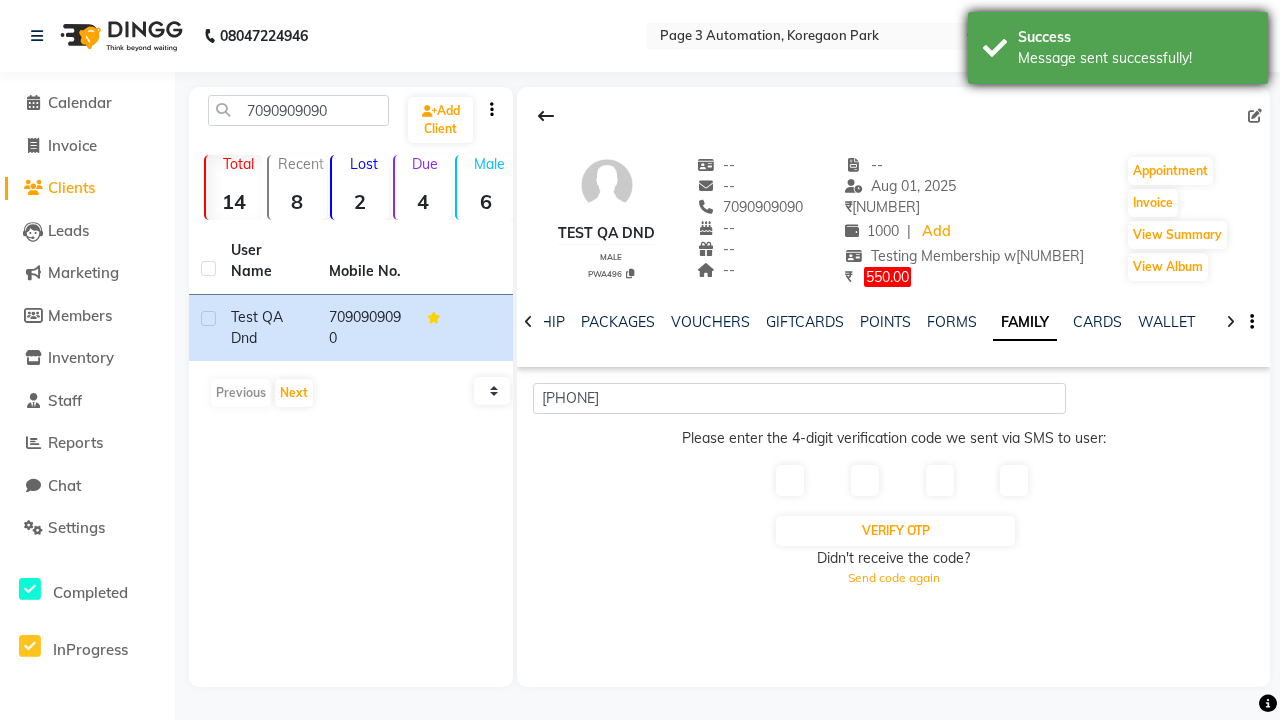 click on "Message sent successfully!" at bounding box center (1135, 58) 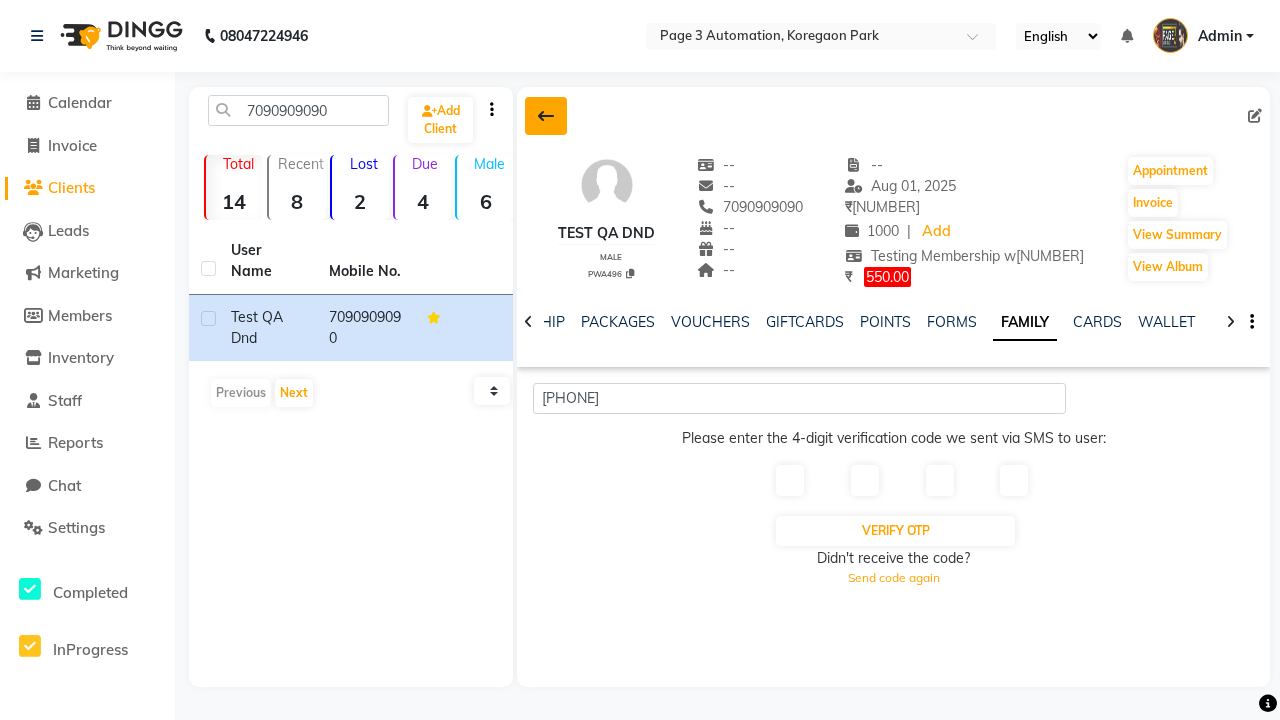 click 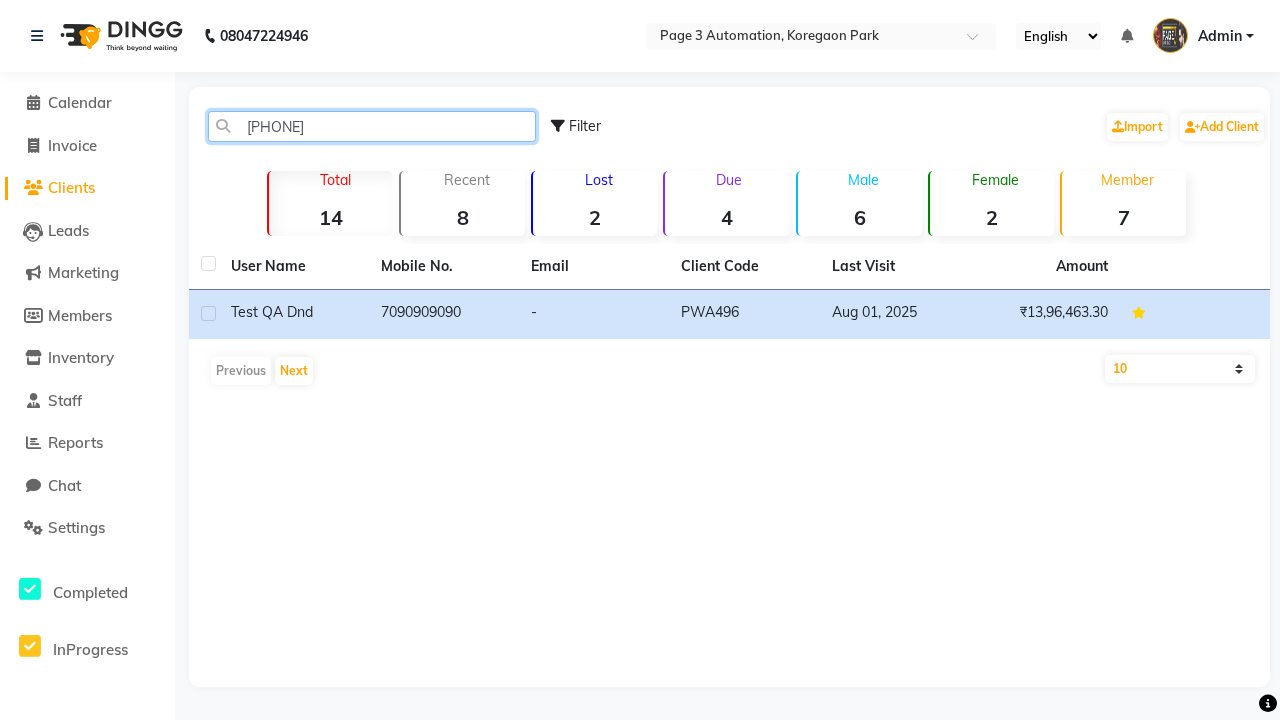 type on "[PHONE]" 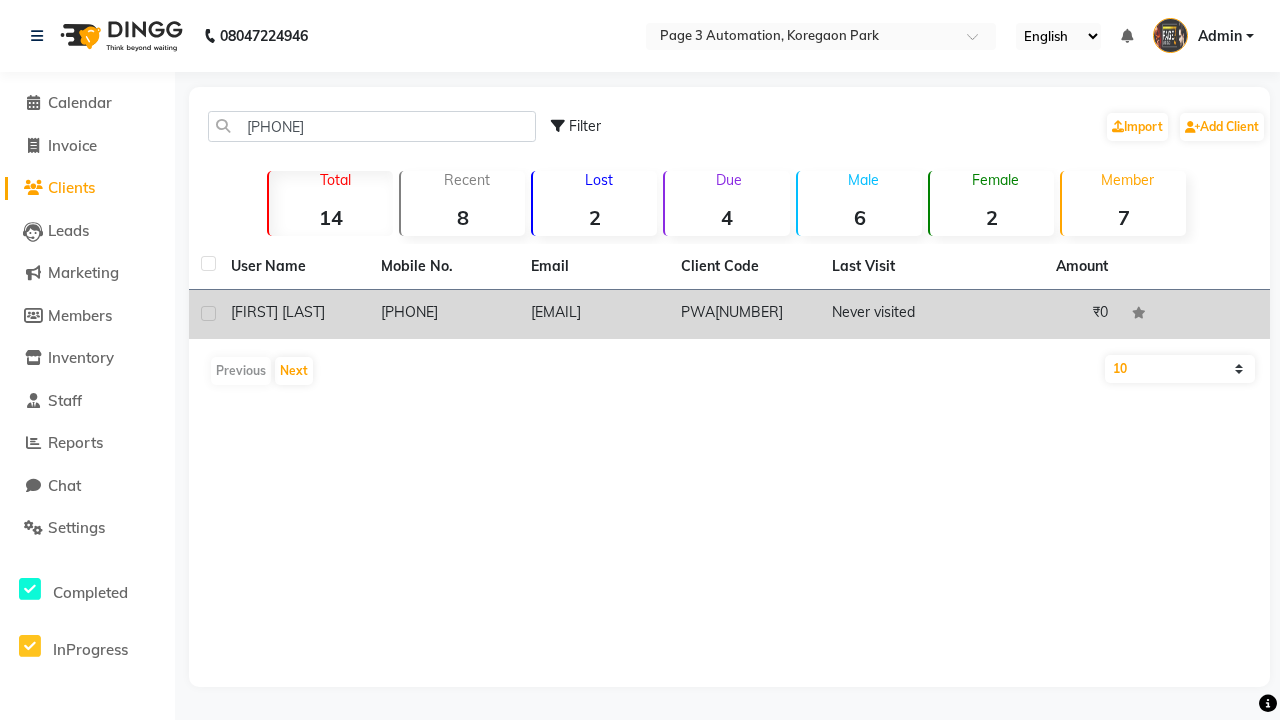 click on "[PHONE]" 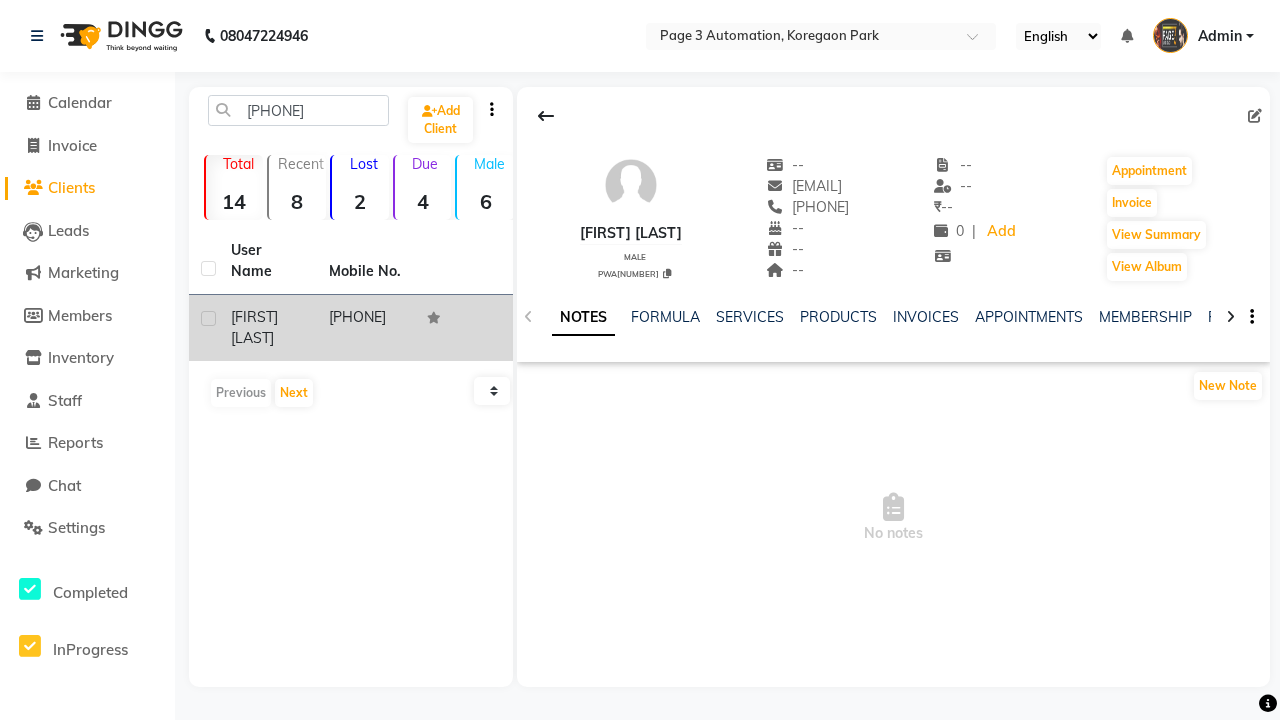 click 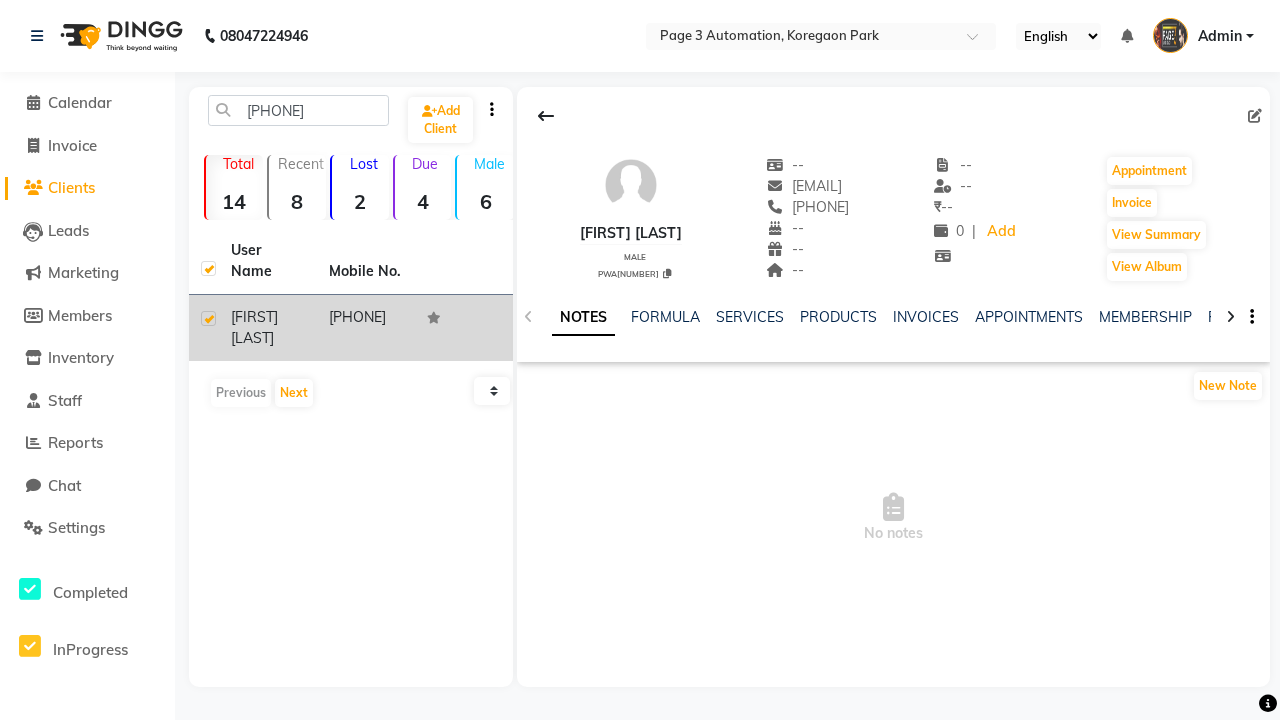 checkbox on "true" 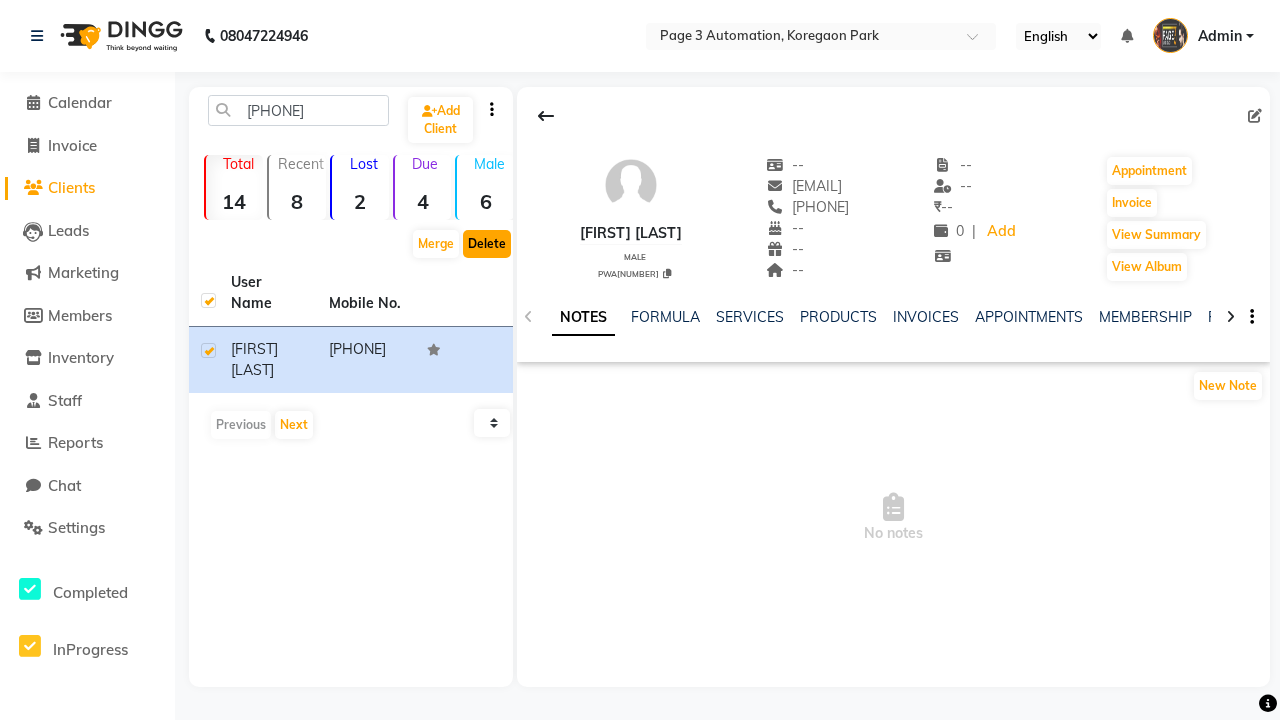 click on "Delete" 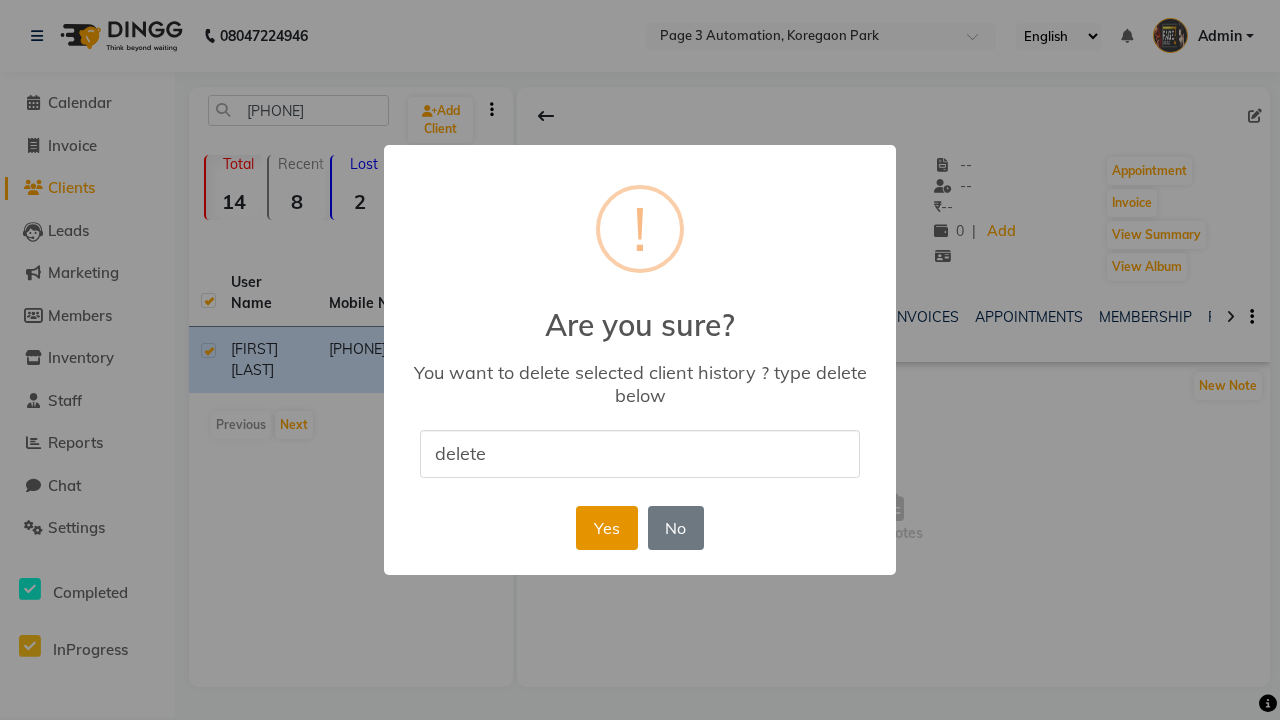 type on "delete" 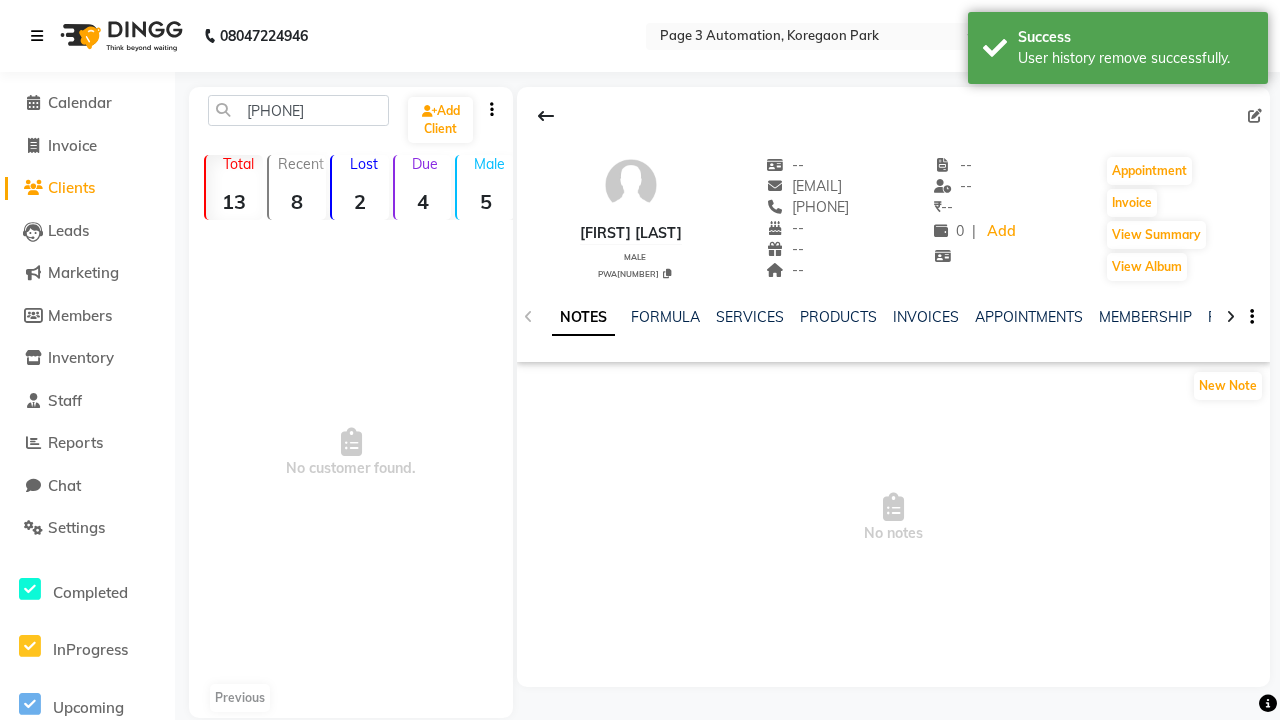 click on "User history remove successfully." at bounding box center (1135, 58) 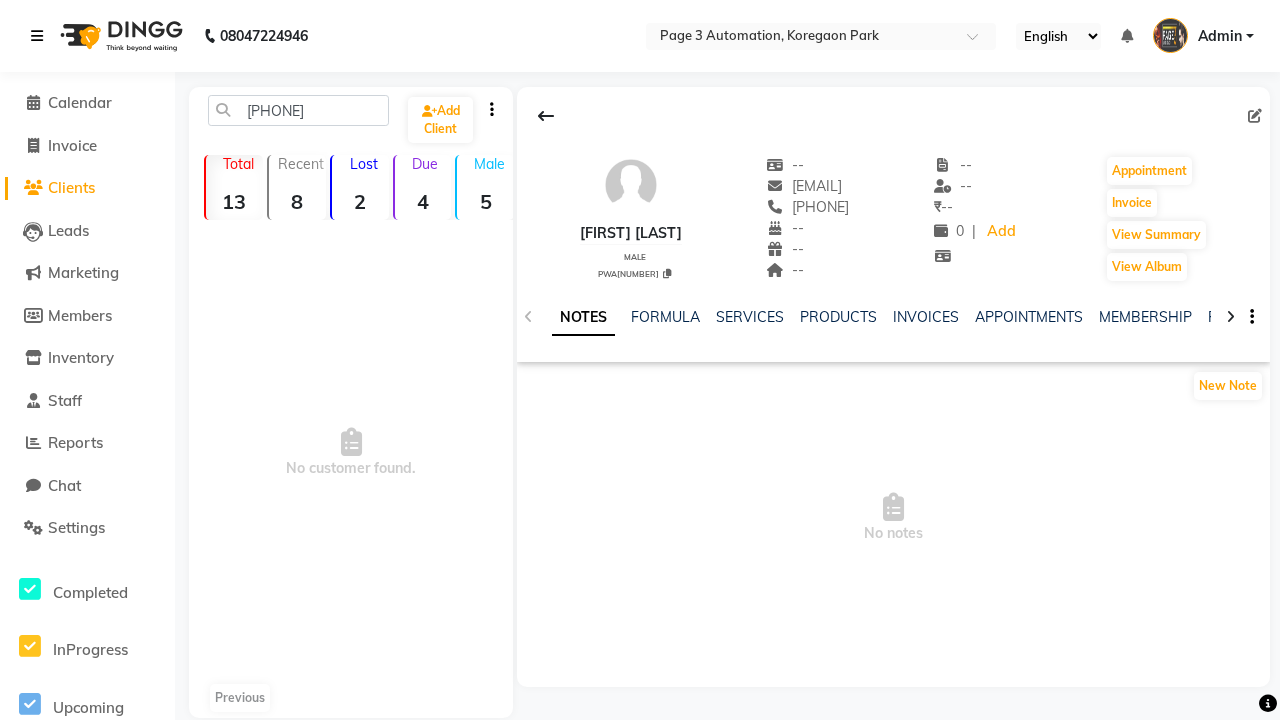 click at bounding box center [37, 36] 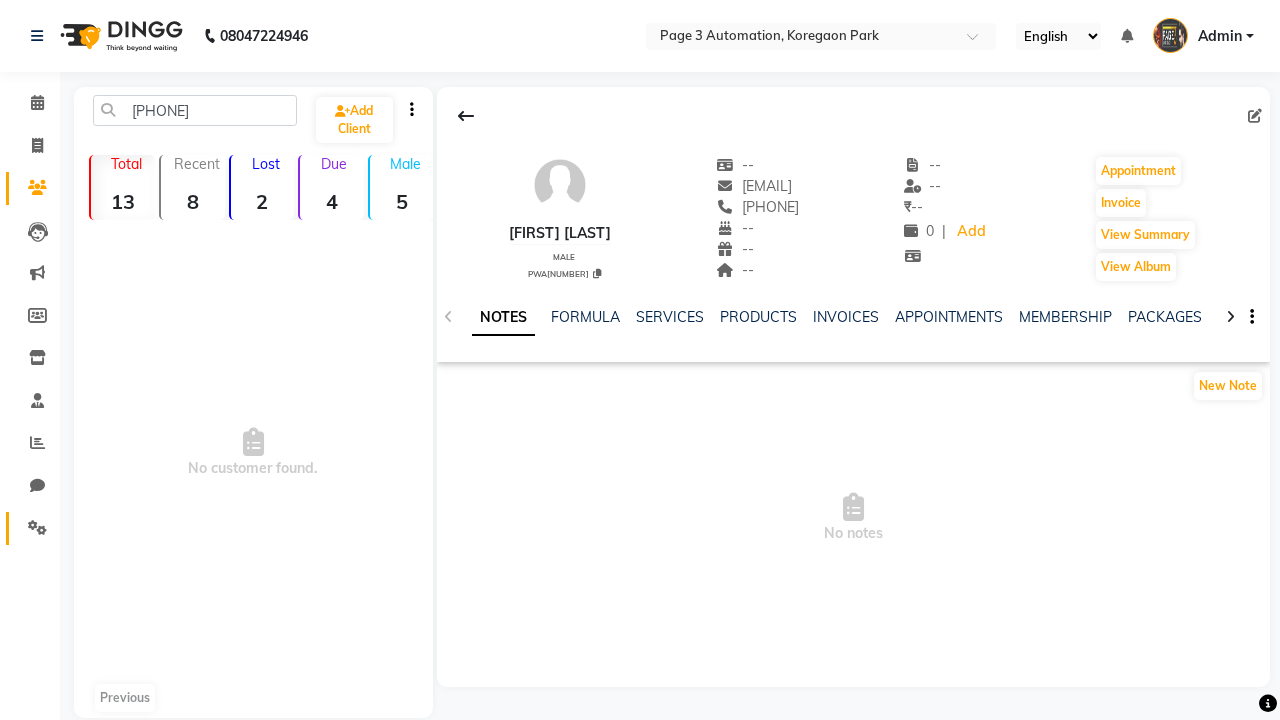 click 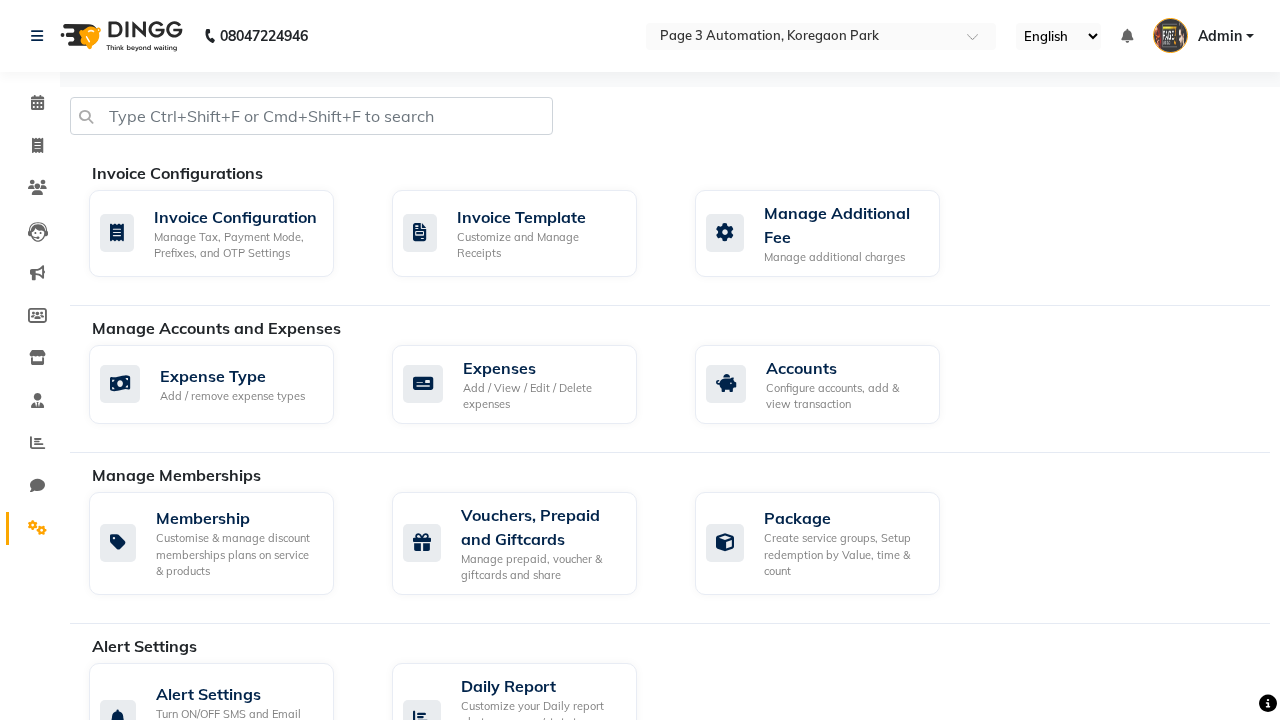 click on "Manage reset opening cash, change password." 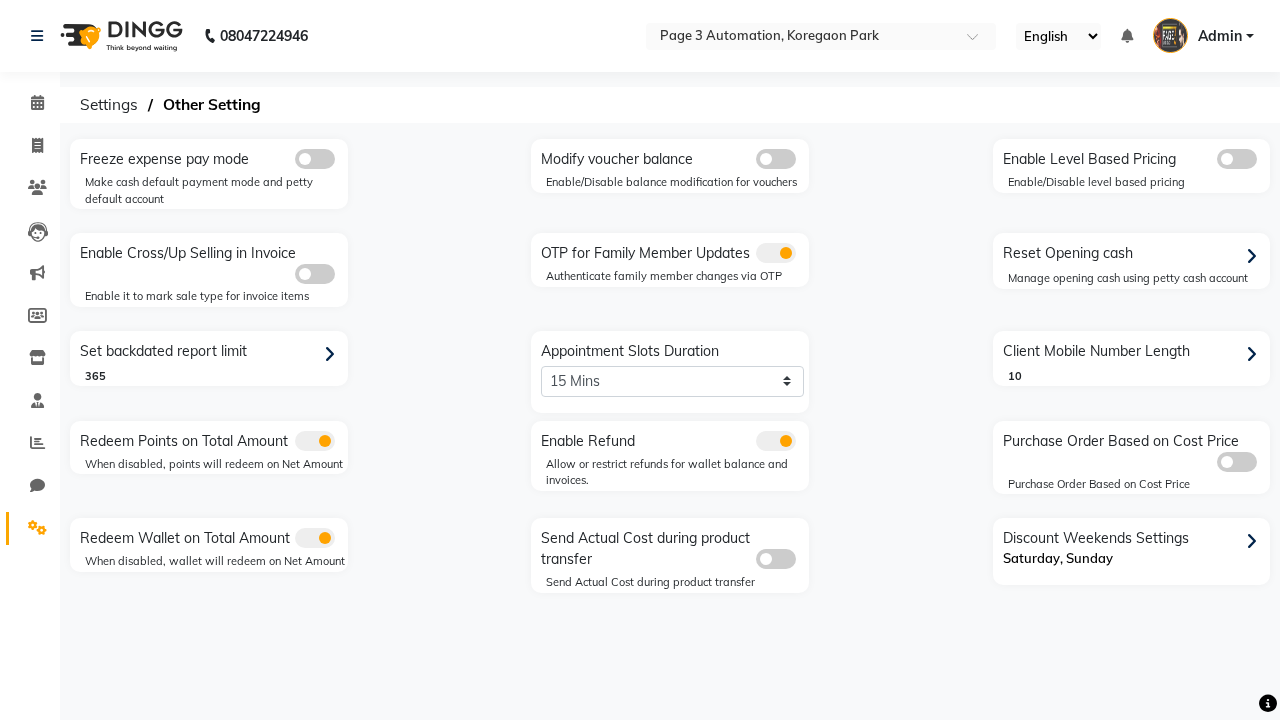 click 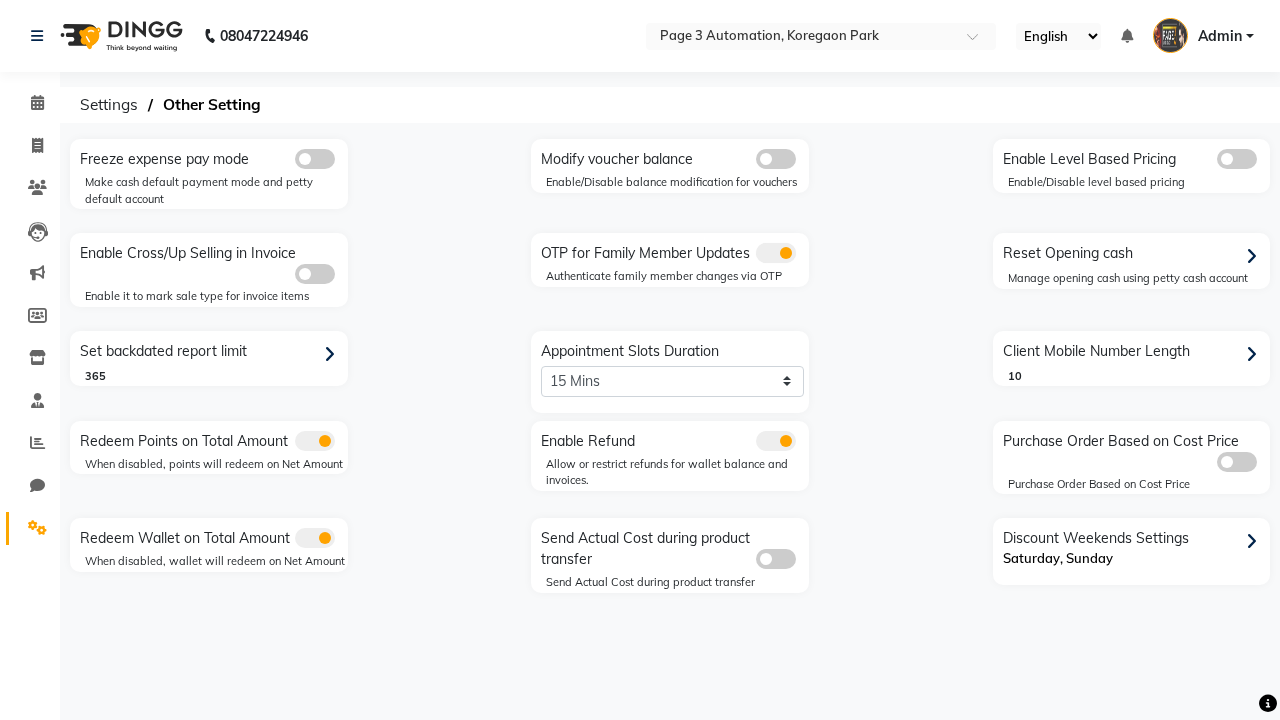 click 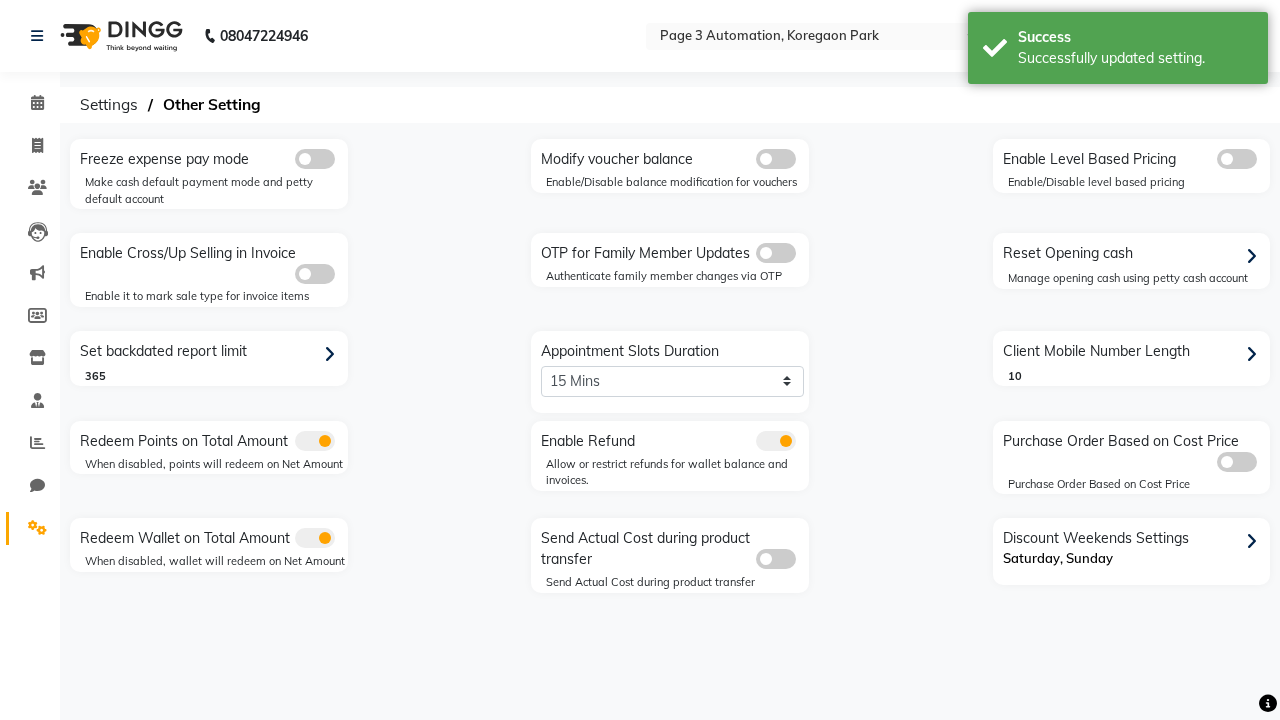 scroll, scrollTop: 0, scrollLeft: 5, axis: horizontal 